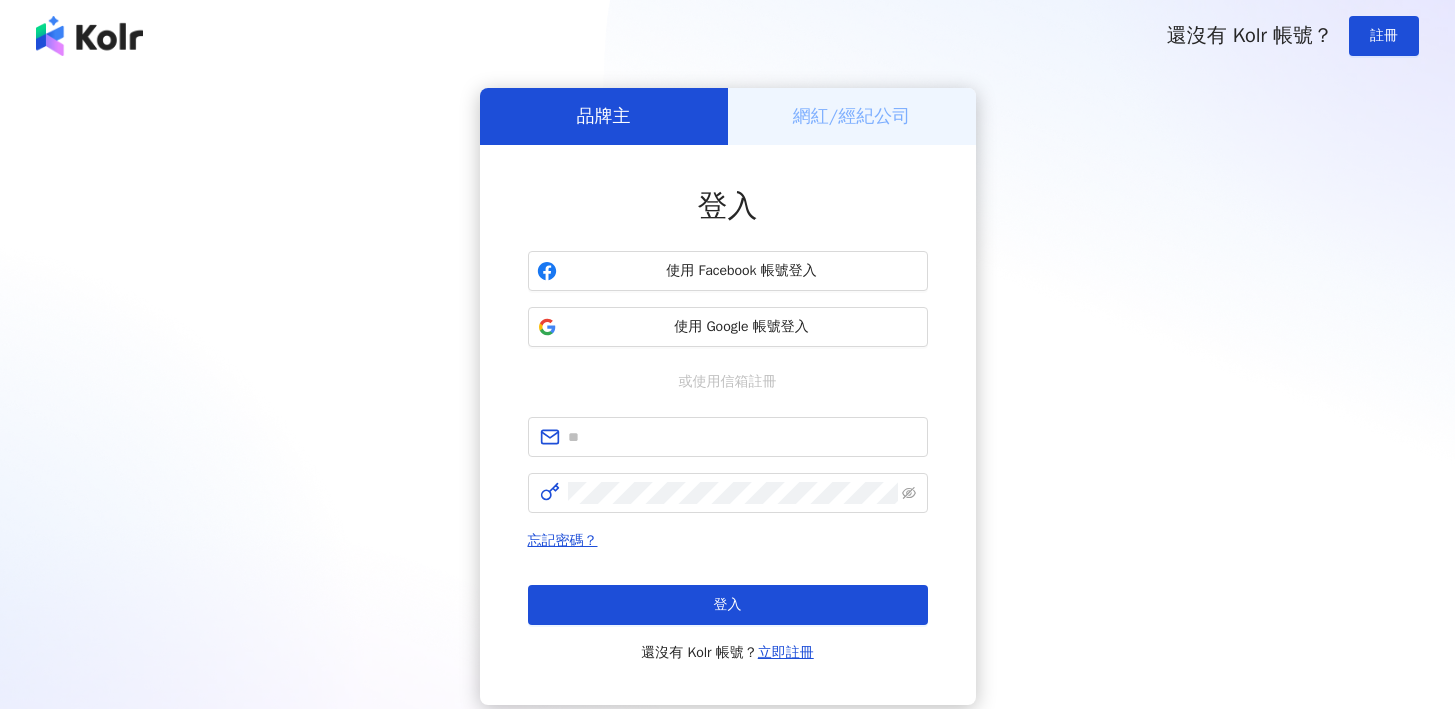 scroll, scrollTop: 0, scrollLeft: 0, axis: both 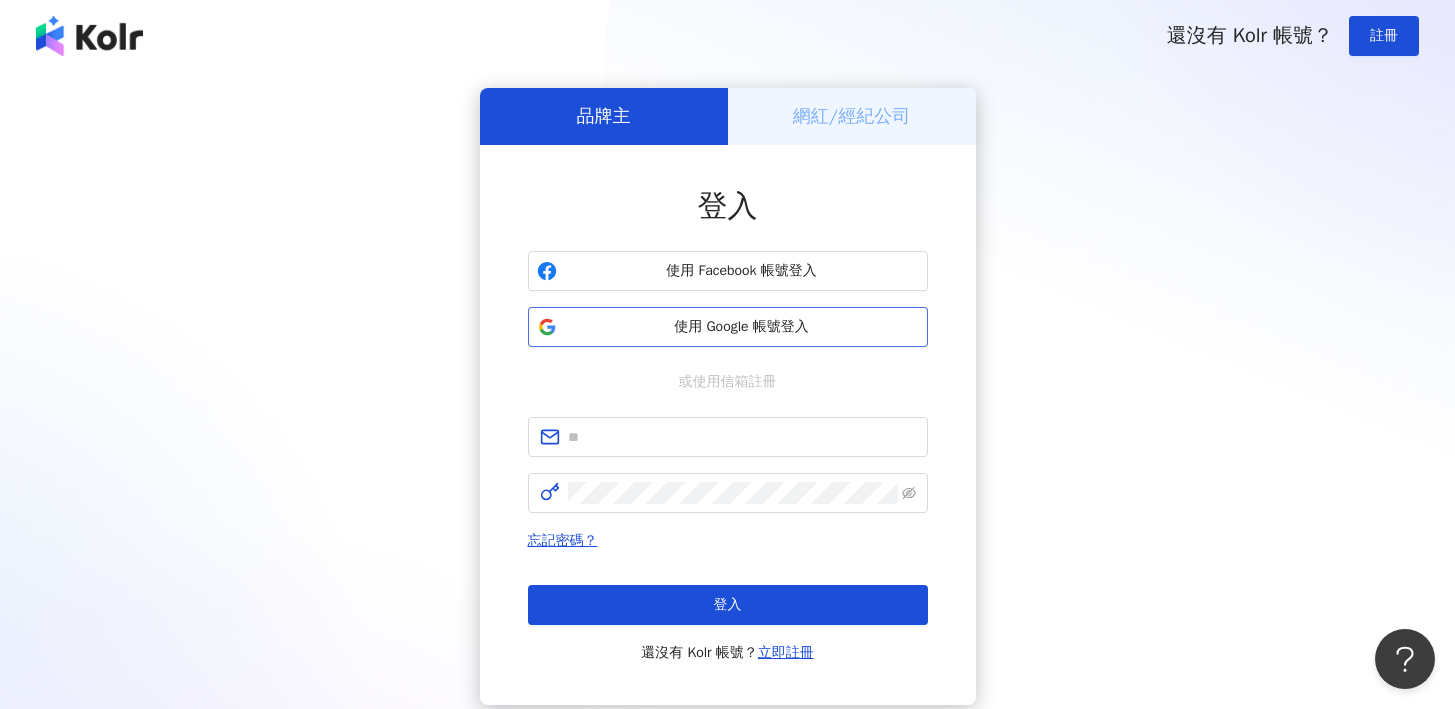 click on "使用 Google 帳號登入" at bounding box center (742, 327) 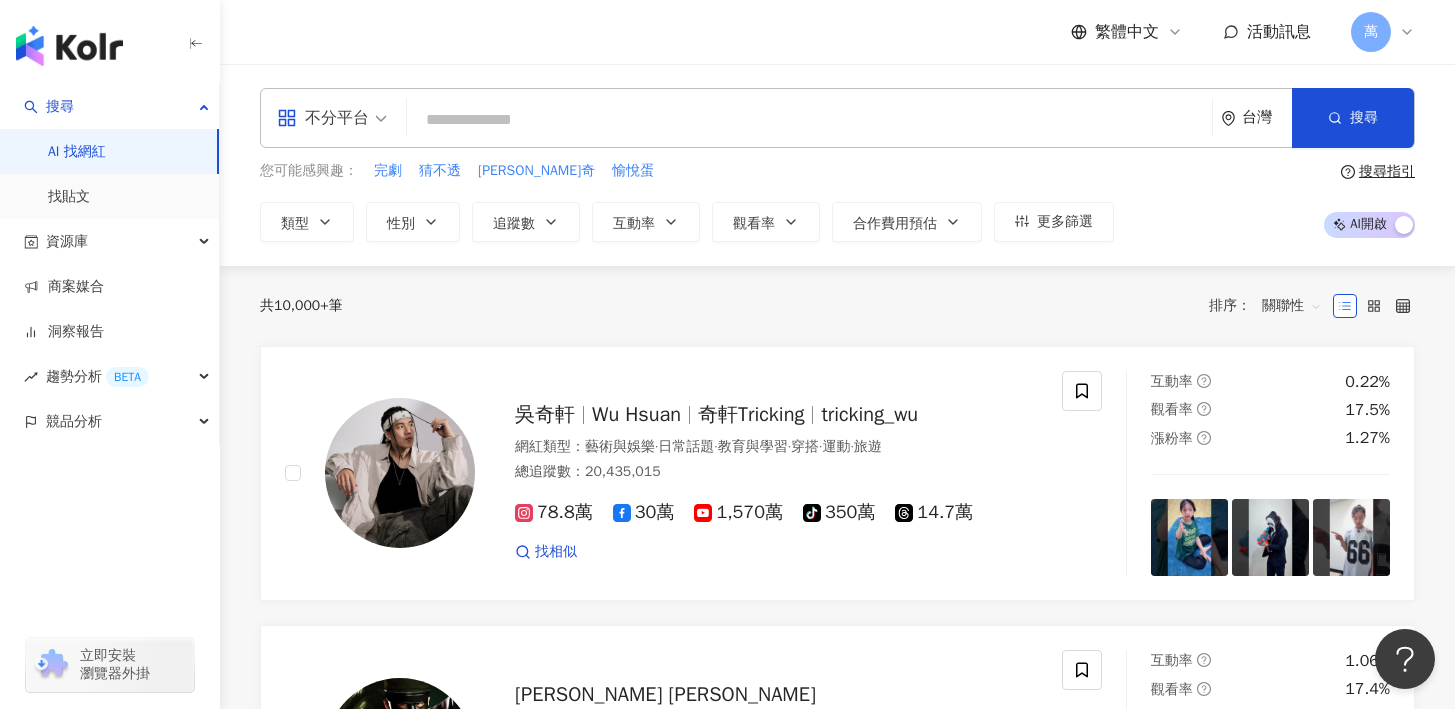 click on "共  10,000+  筆 排序： 關聯性" at bounding box center [837, 306] 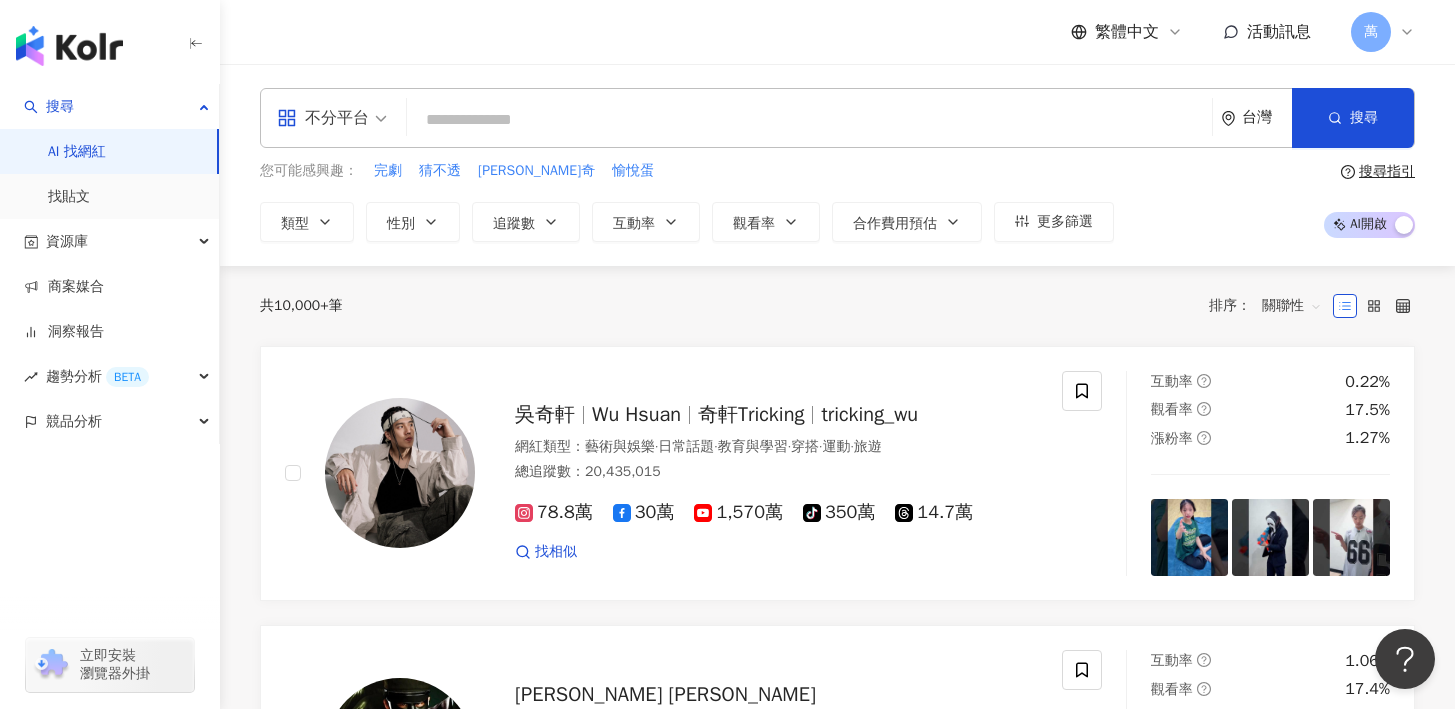 click at bounding box center [809, 120] 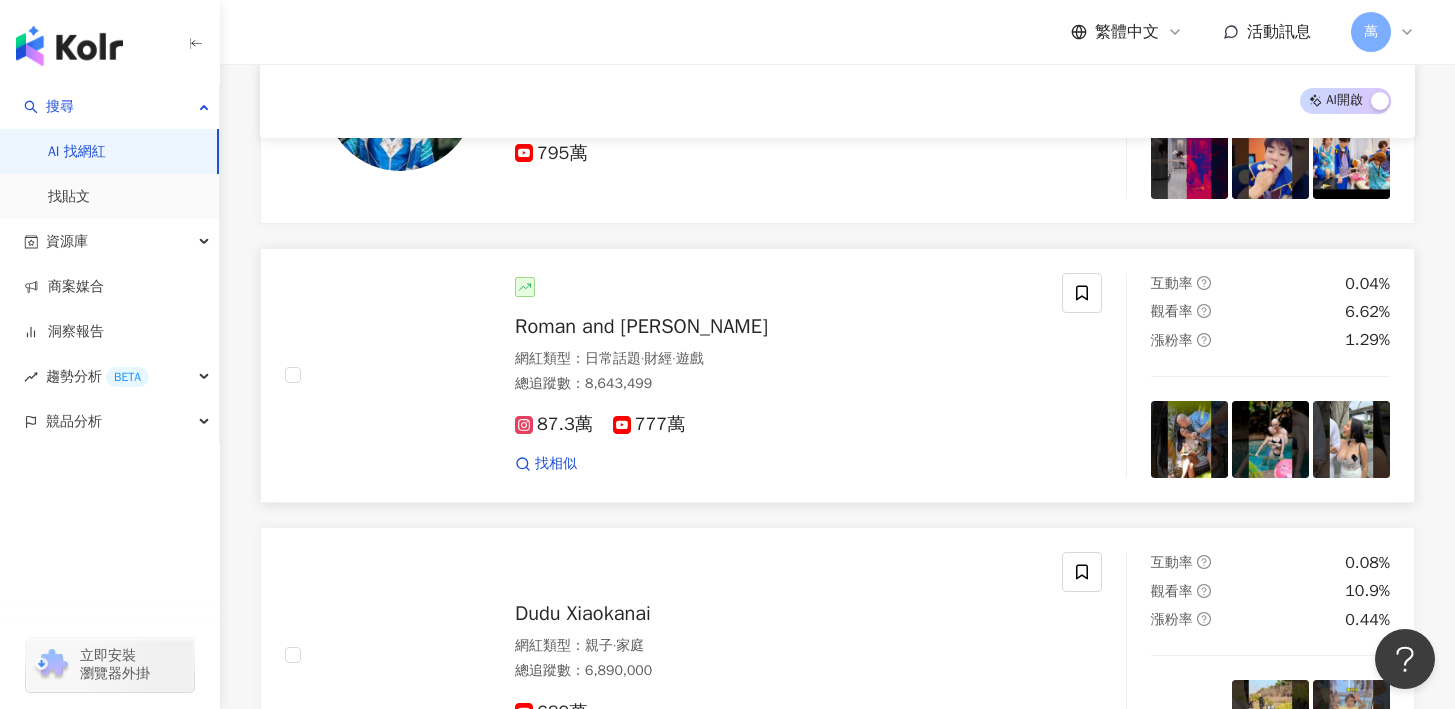 scroll, scrollTop: 1541, scrollLeft: 0, axis: vertical 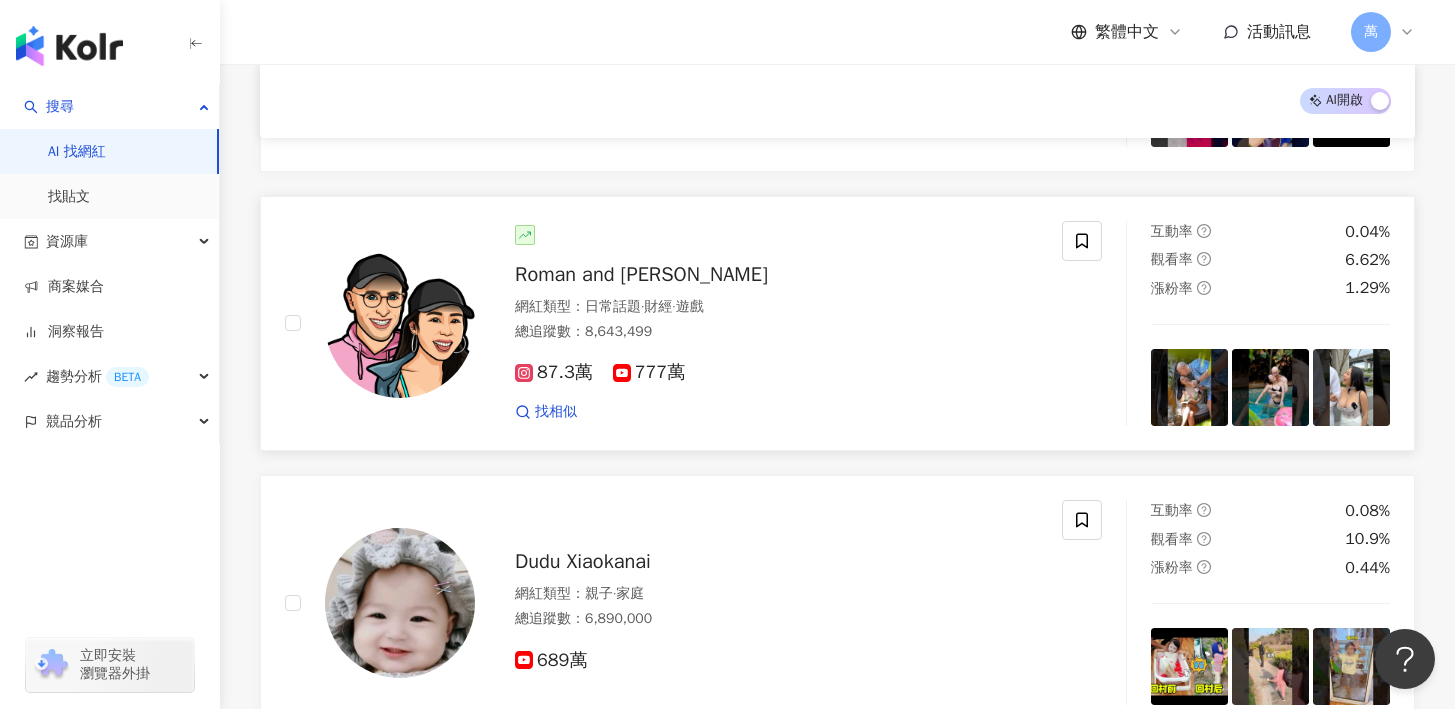click at bounding box center [776, 235] 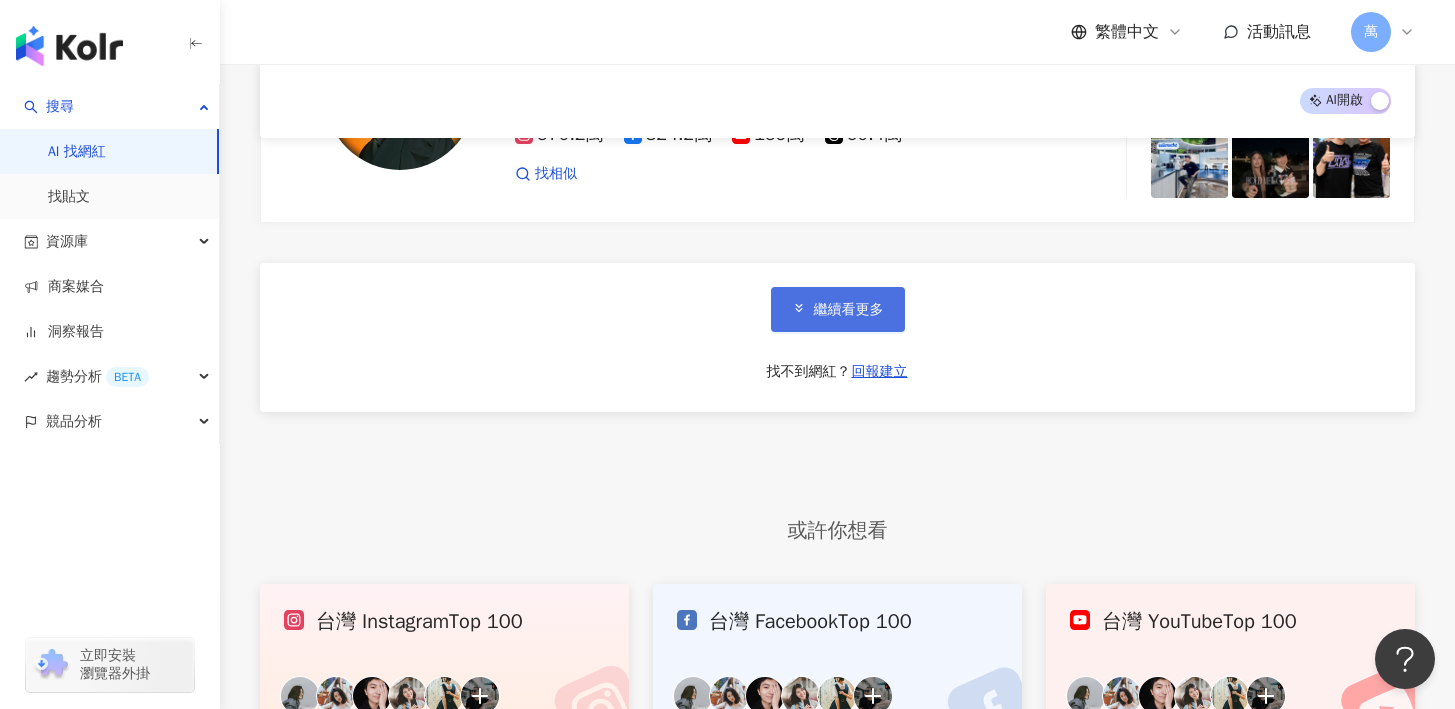 scroll, scrollTop: 3697, scrollLeft: 0, axis: vertical 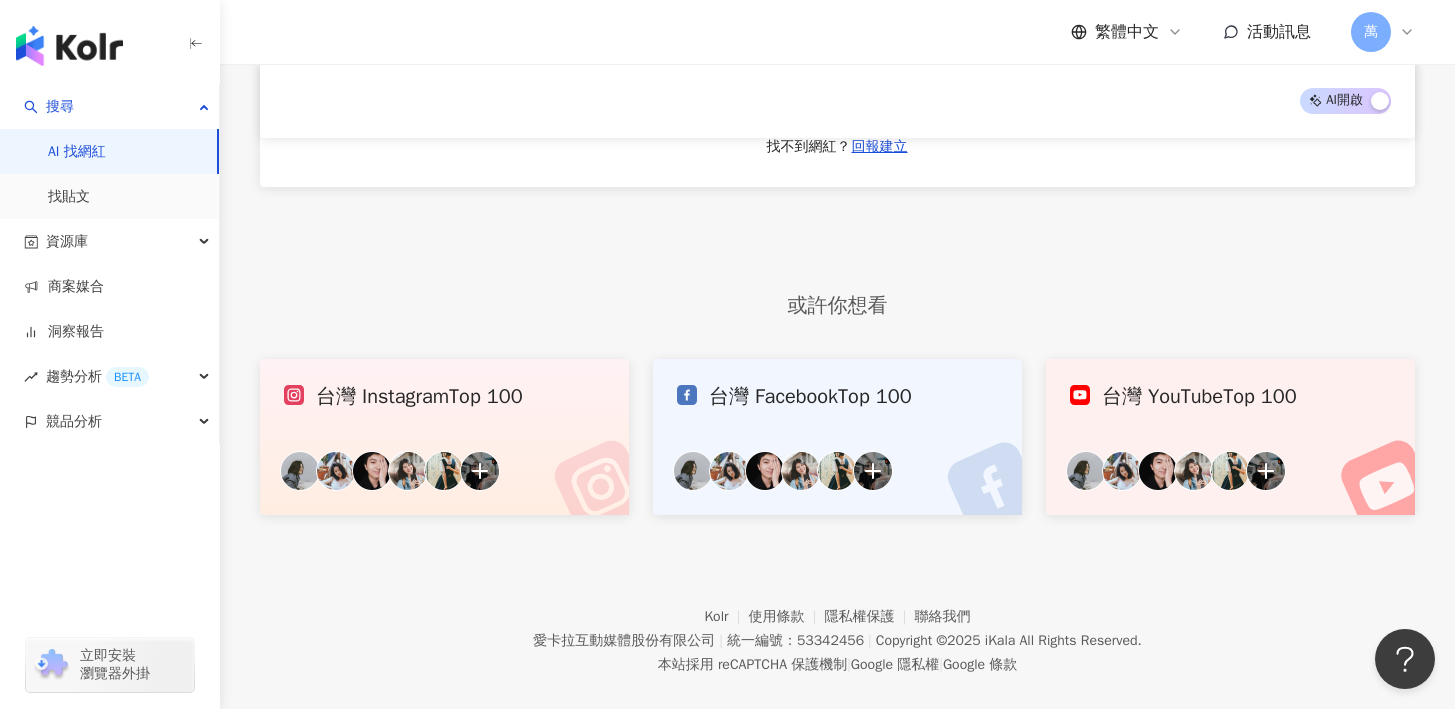 click at bounding box center (444, 471) 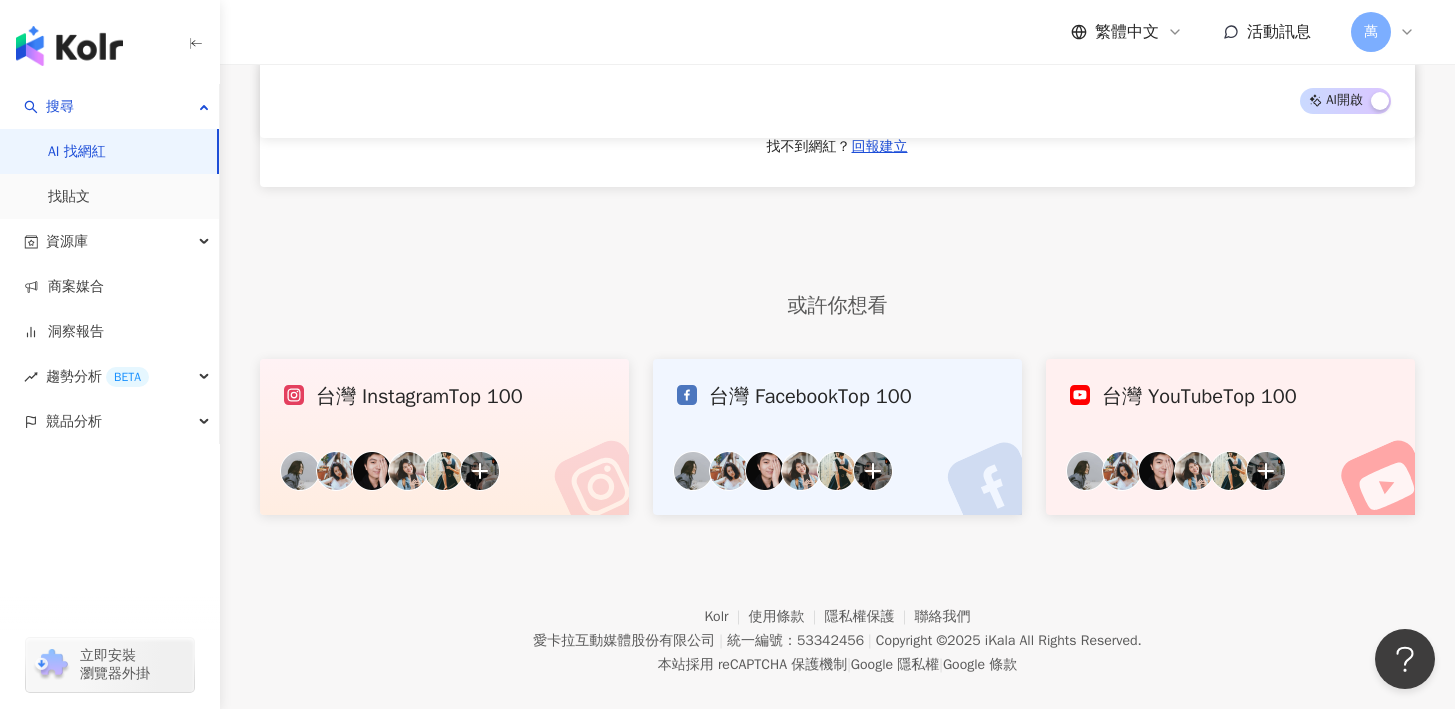 scroll, scrollTop: 0, scrollLeft: 0, axis: both 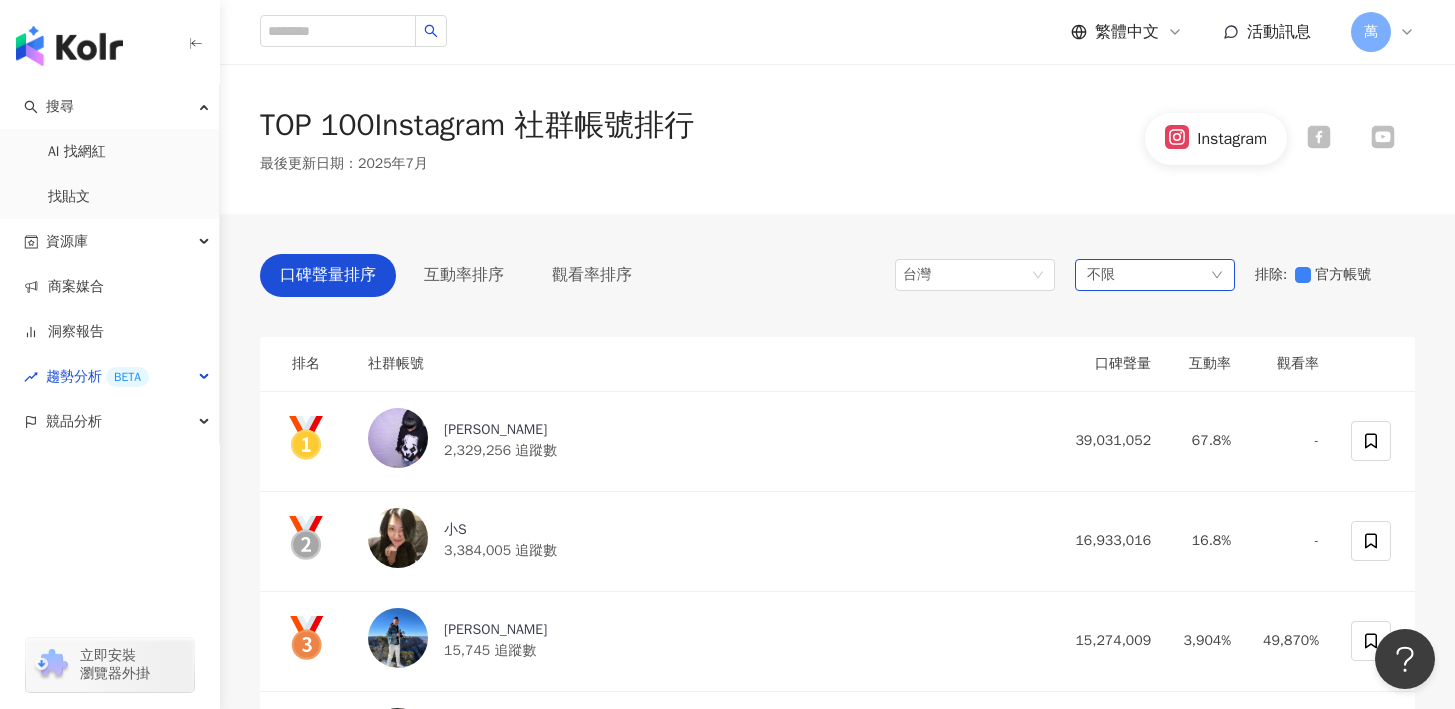click on "不限" at bounding box center (1101, 275) 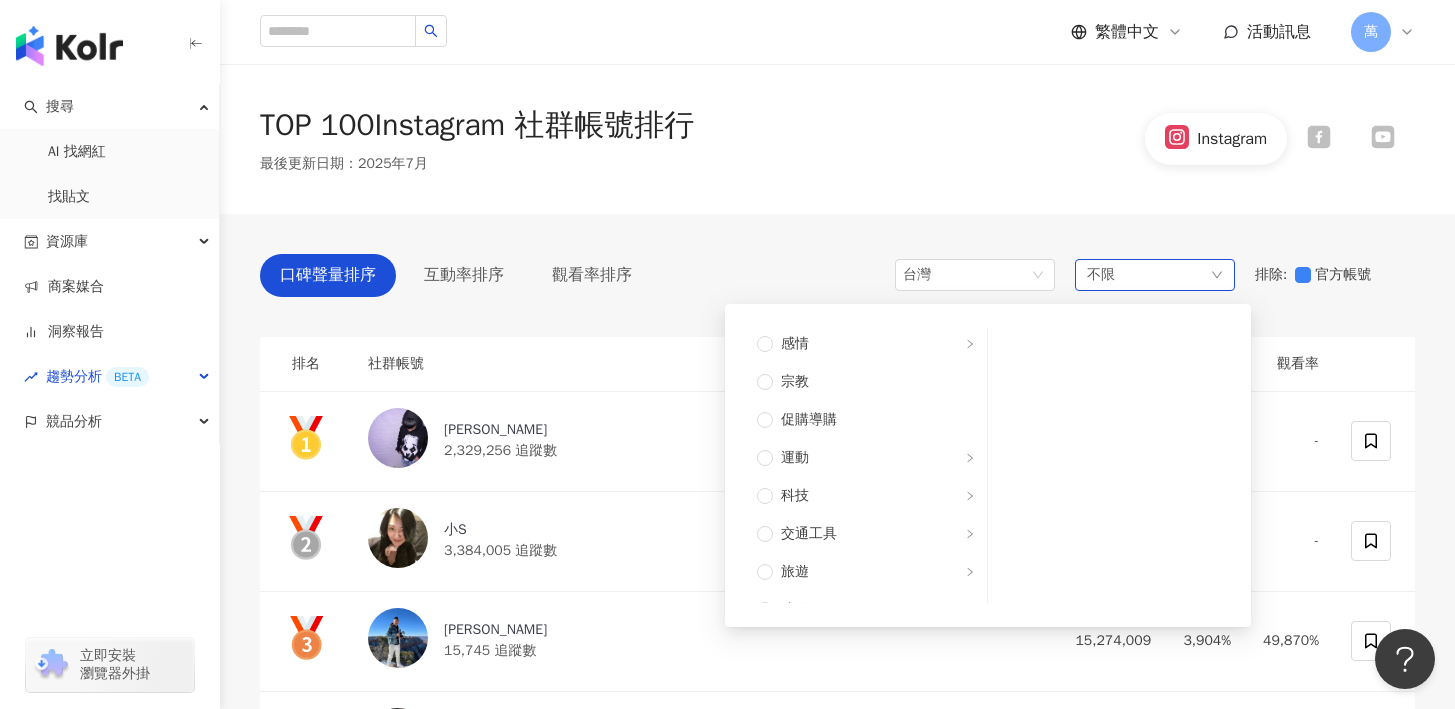scroll, scrollTop: 675, scrollLeft: 0, axis: vertical 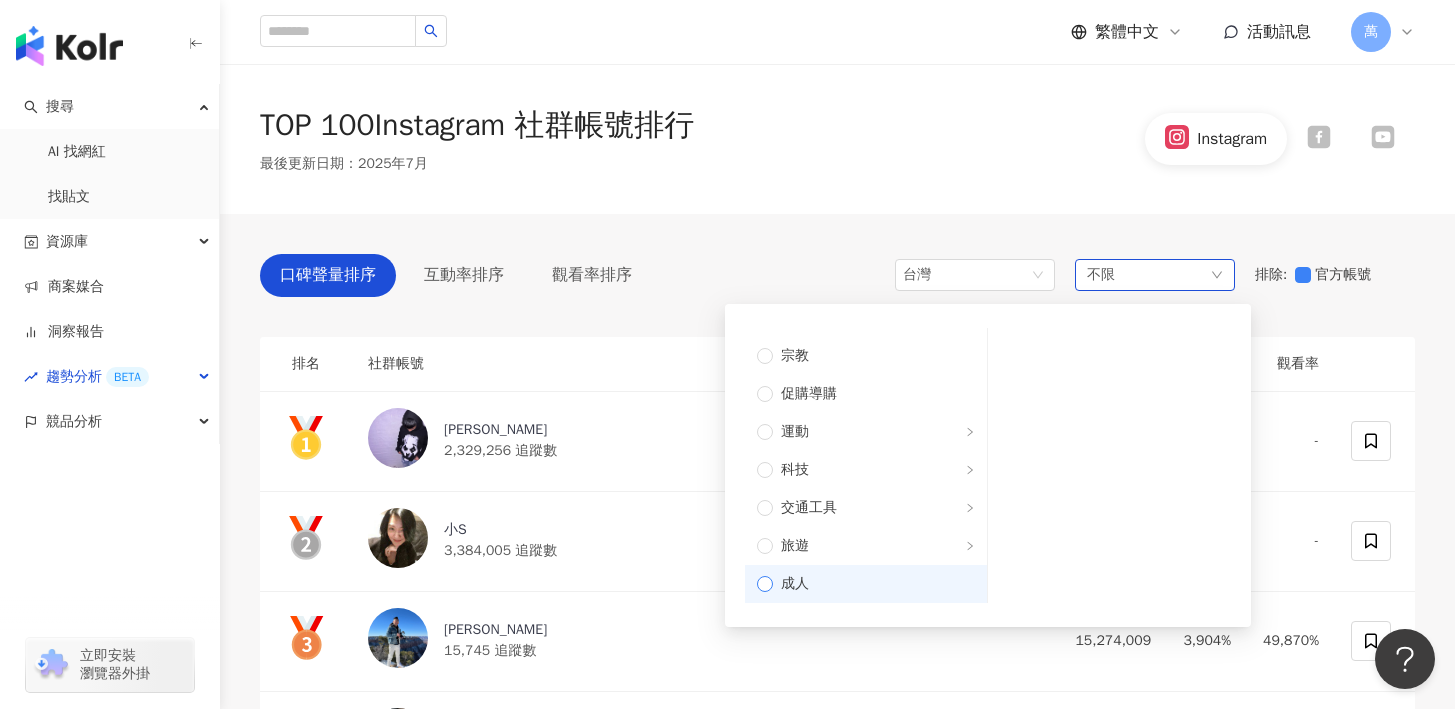 click on "成人" at bounding box center (795, 584) 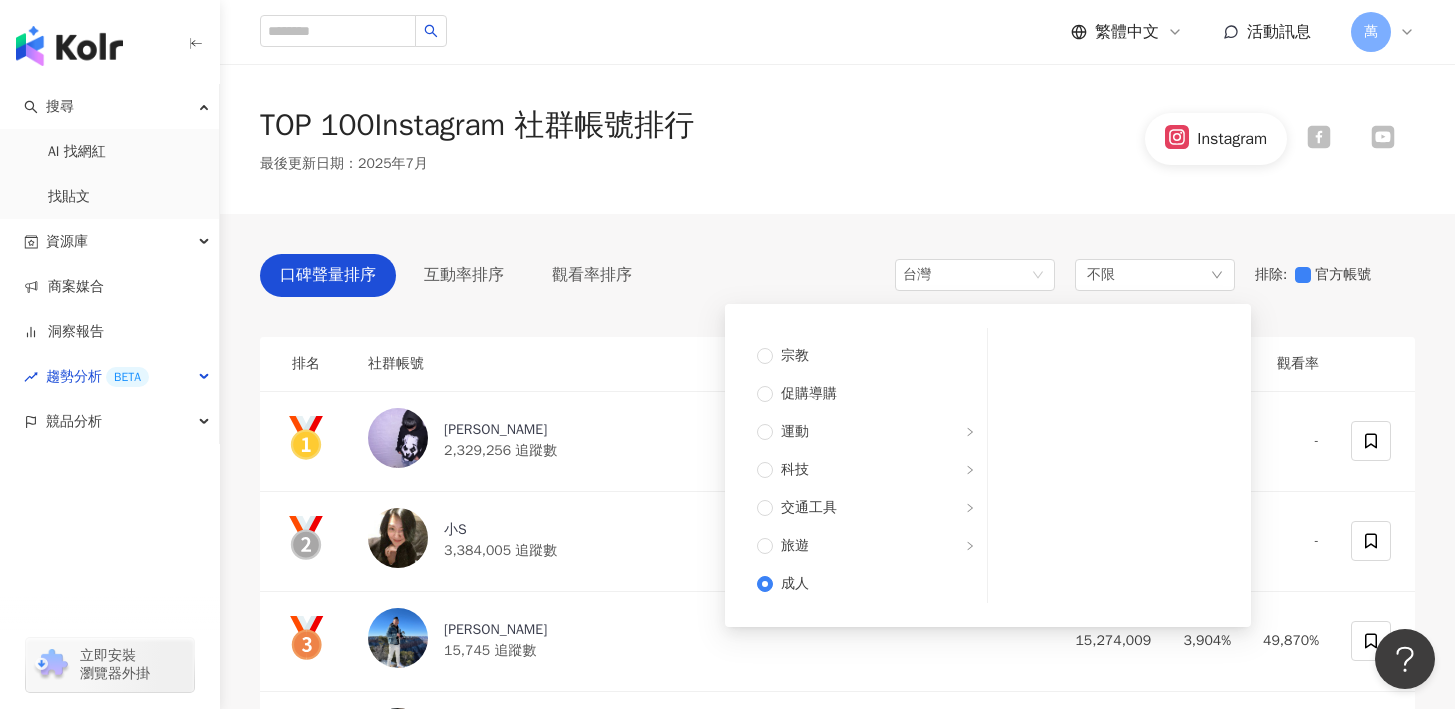 click on "口碑聲量排序 互動率排序 觀看率排序 台灣 不限 不限 藝術與娛樂 美妝時尚 氣候和環境 日常話題 教育與學習 家庭 財經 美食 命理占卜 遊戲 法政社會 生活風格 影視娛樂 醫療與健康 寵物 攝影 感情 宗教 促購導購 運動 科技 交通工具 旅遊 成人 排除 : 官方帳號 排名 社群帳號 口碑聲量 互動率 觀看率             Ray 2,329,256   追蹤數 39,031,052 67.8% - 小S 3,384,005   追蹤數 16,933,016 16.8% - Eric 15,745   追蹤數 15,274,009 3,904% 49,870% 4 章若楠 1,863,856   追蹤數 15,198,948 31.6% - 5 Shuhua 5,899,425   追蹤數 12,751,935 8.05% 27.6% 6 李毓芬 9,754,270   追蹤數 7,469,547 3.21% - 7 築夢者杰哥 16,008   追蹤數 7,380,023 1,847% 20,839% 8 Ryan Yeh 67,413   追蹤數 7,024,262 68.3% 4,034% 9 楊峻毅 60,863   追蹤數 5,600,656 370% 14,251% 10 威廉 1,791,467   追蹤數 4,712,014 10.7% 48.1% 11 Mike 278,804   追蹤數 4,698,146 67.6% 2,778% 12 Jerry Yan 言承旭 325,743" at bounding box center (837, 1323) 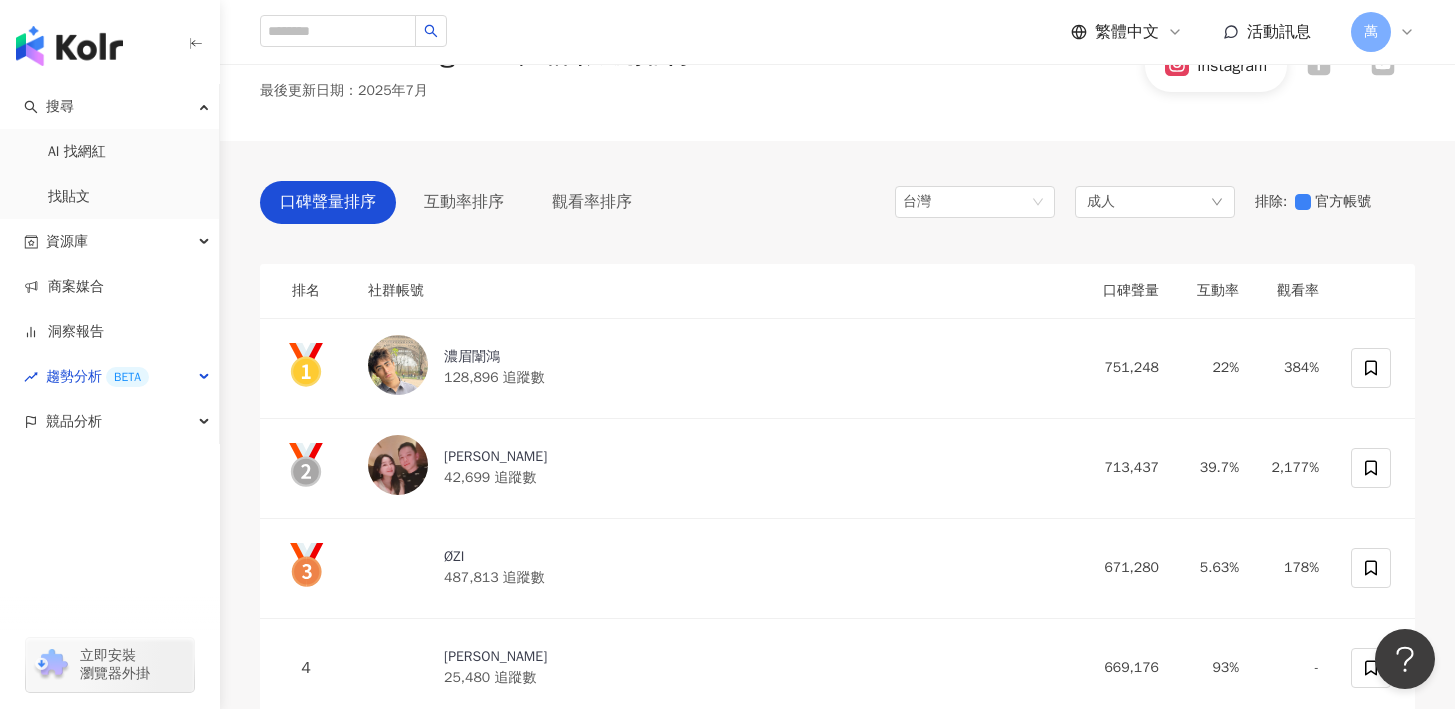 scroll, scrollTop: 99, scrollLeft: 0, axis: vertical 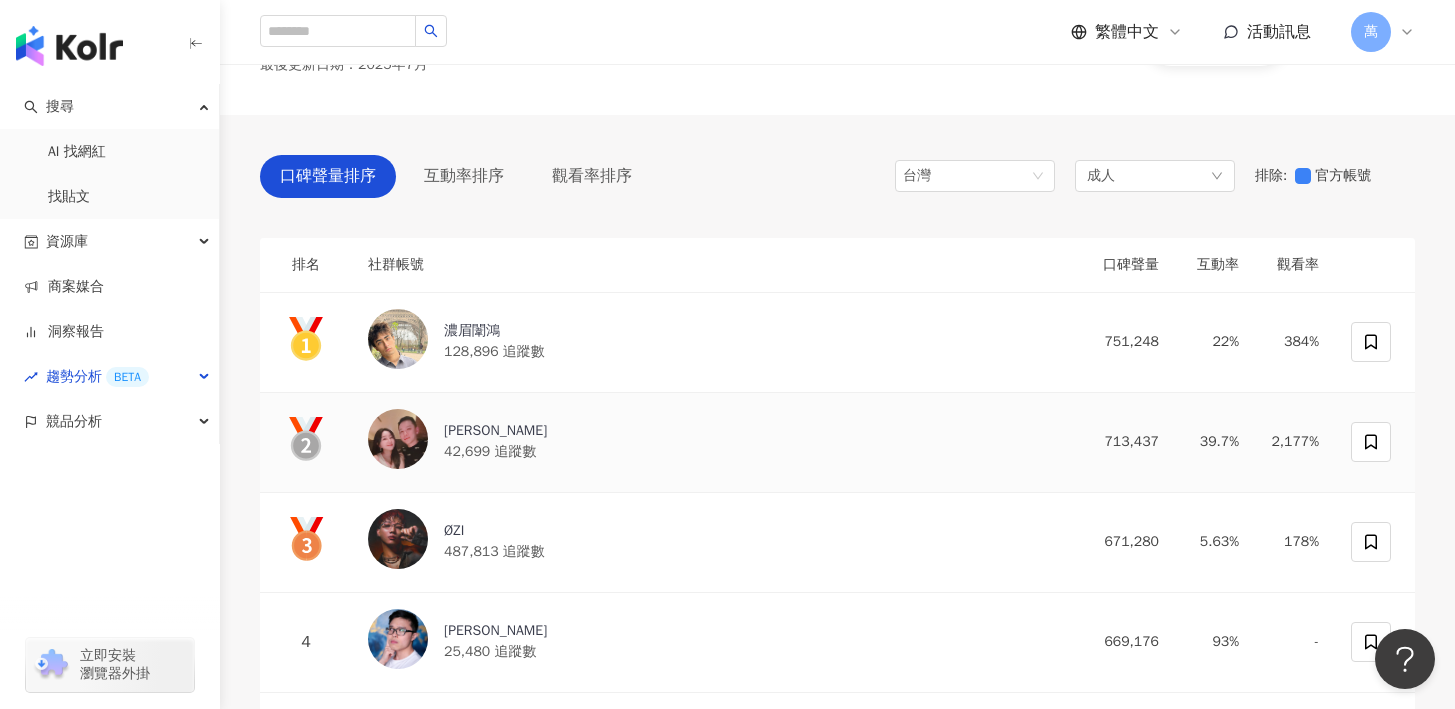click on "陳正豪" at bounding box center [495, 431] 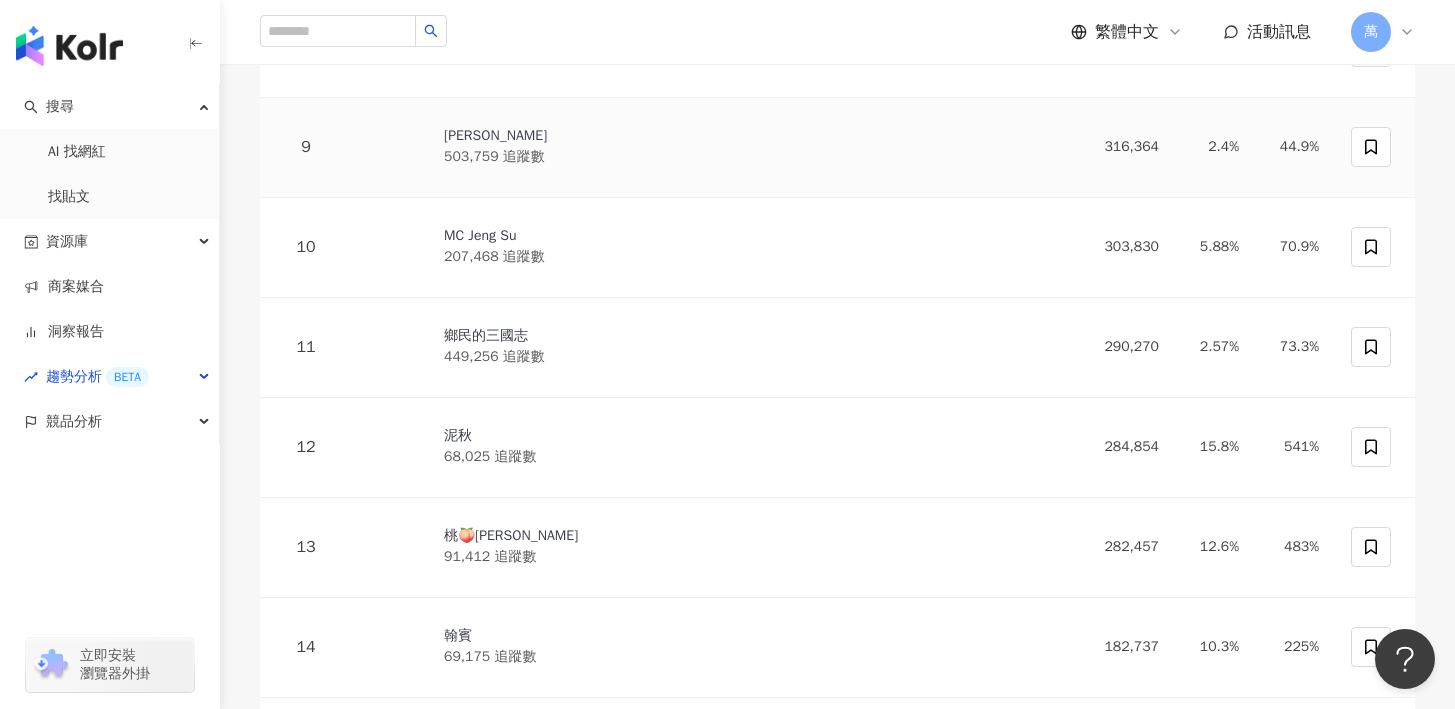 scroll, scrollTop: 1254, scrollLeft: 0, axis: vertical 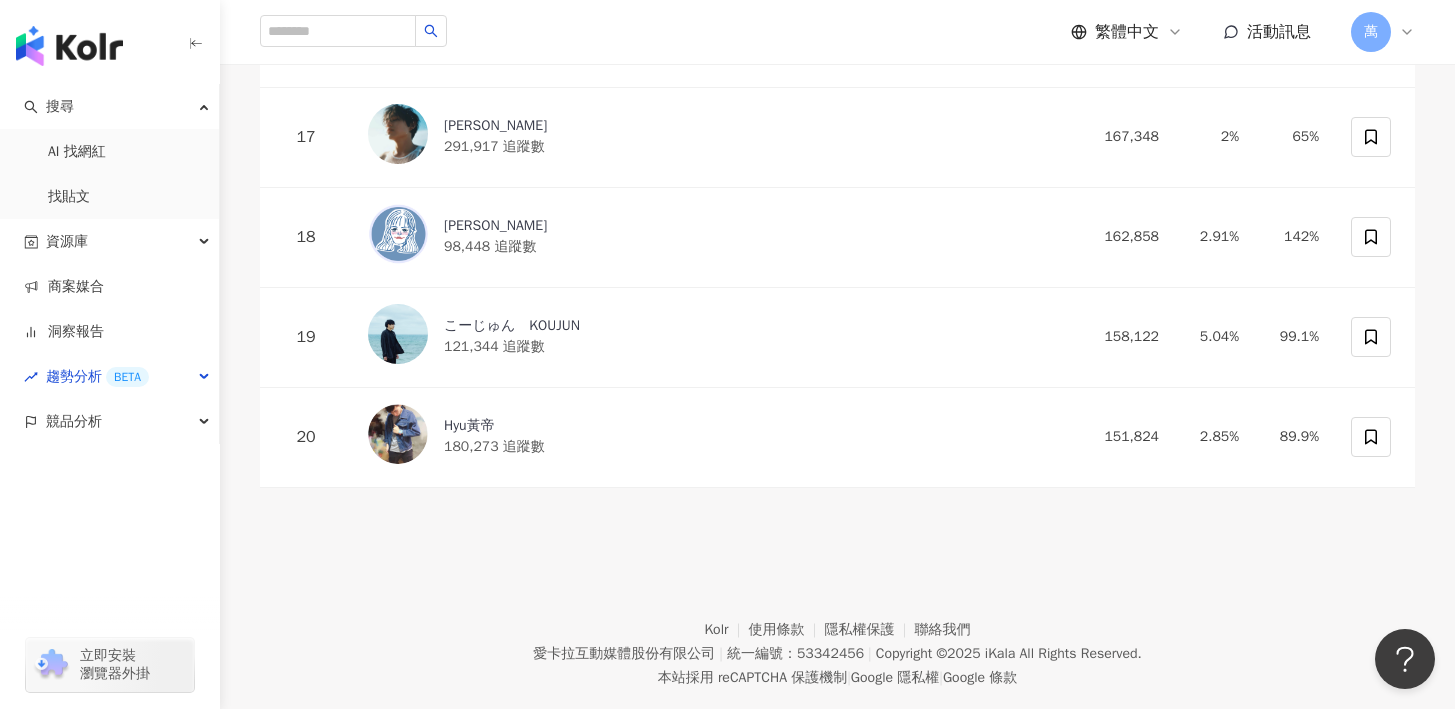 click on "Kolr 使用條款 隱私權保護 聯絡我們 愛卡拉互動媒體股份有限公司  |  統一編號：53342456  |  Copyright ©  2025   iKala   All Rights Reserved. 本站採用 reCAPTCHA 保護機制  |  Google 隱私權  |  Google 條款" at bounding box center [837, 639] 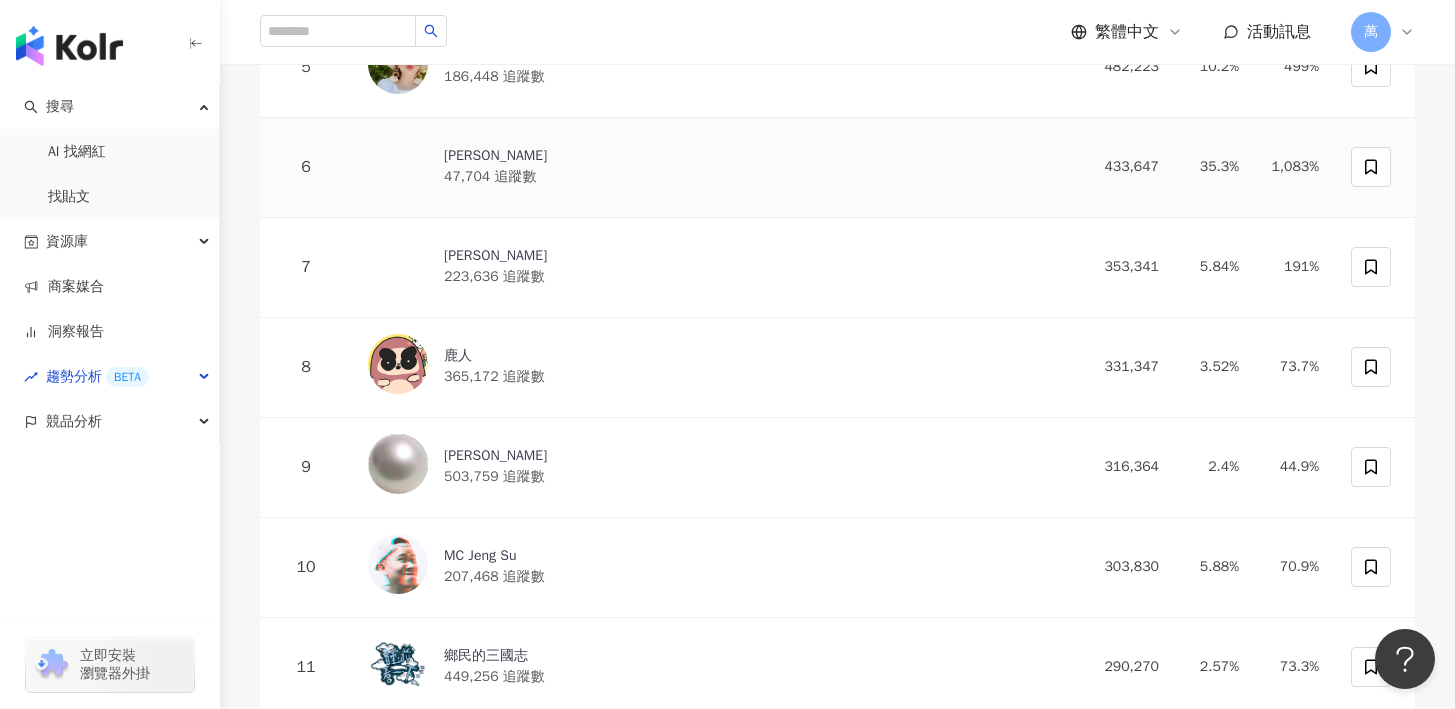 scroll, scrollTop: 0, scrollLeft: 0, axis: both 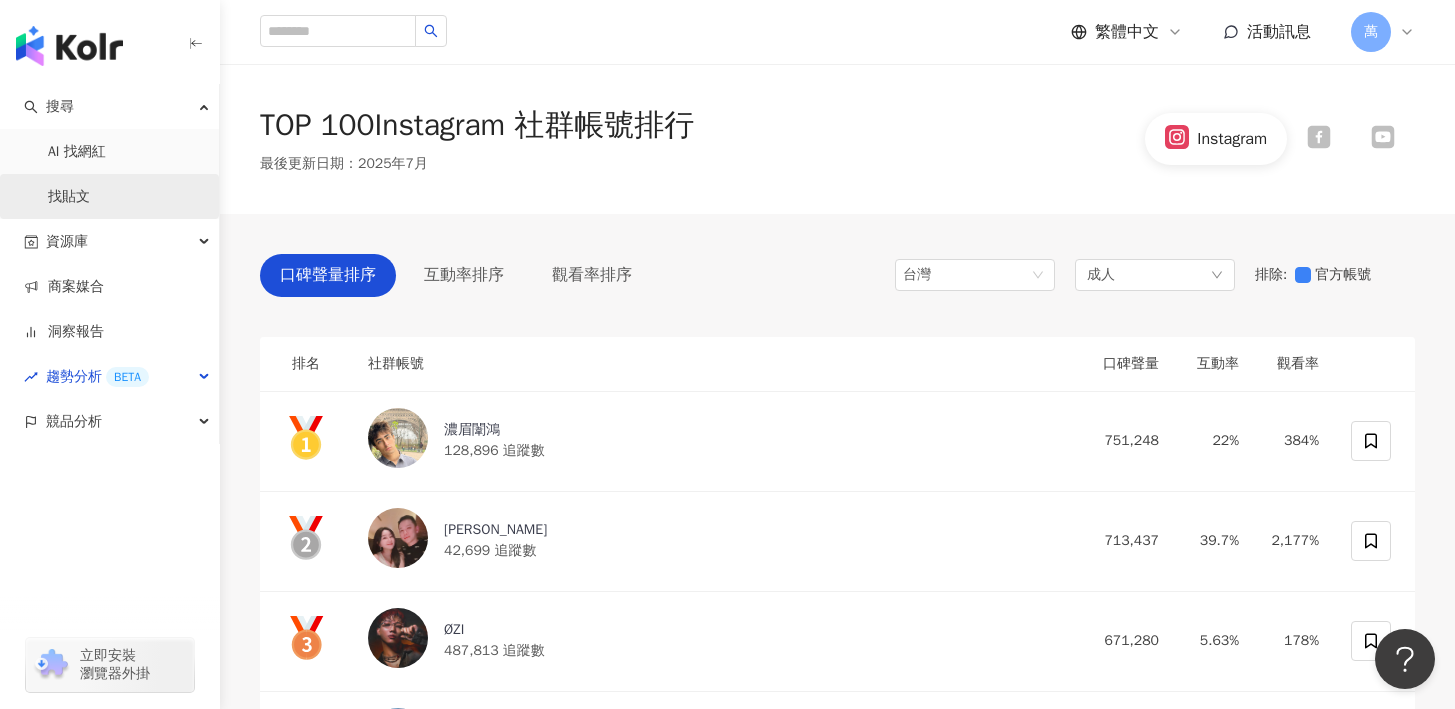 click on "找貼文" at bounding box center [69, 197] 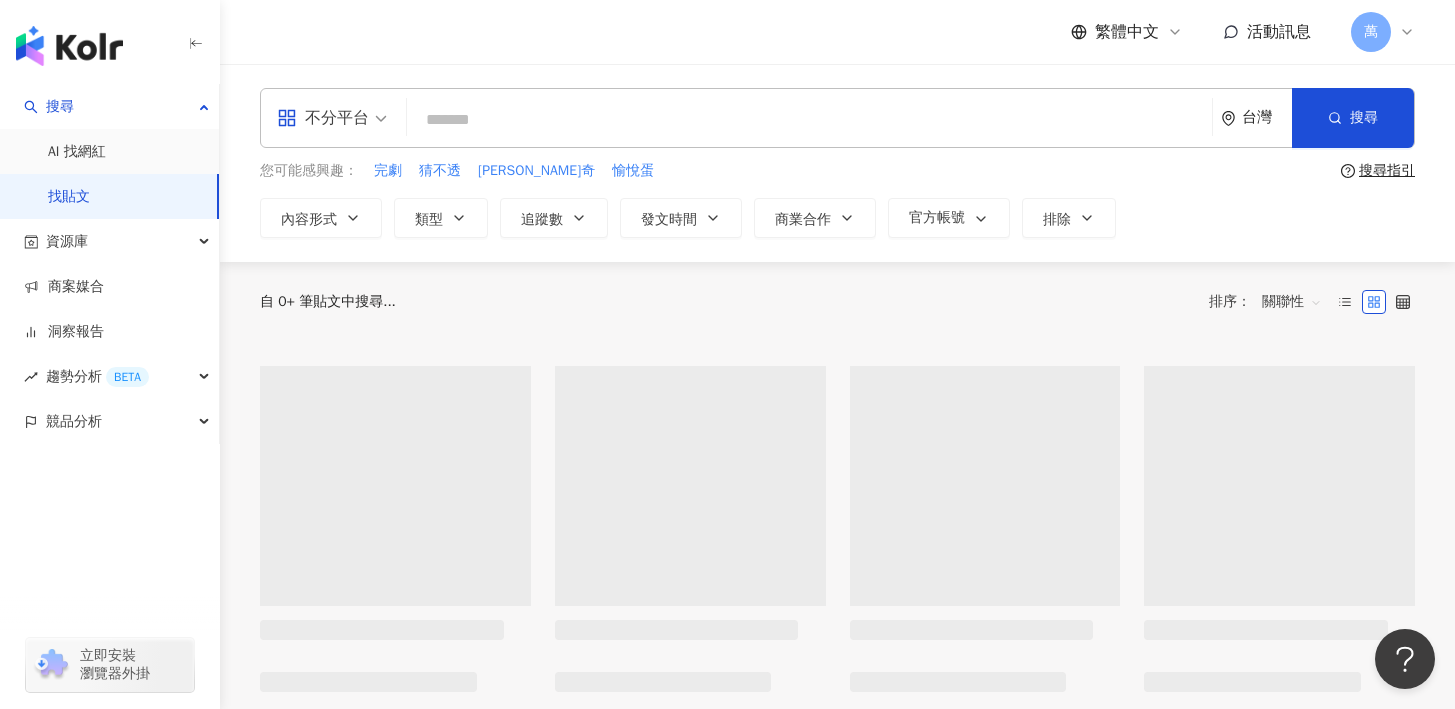 click at bounding box center [809, 119] 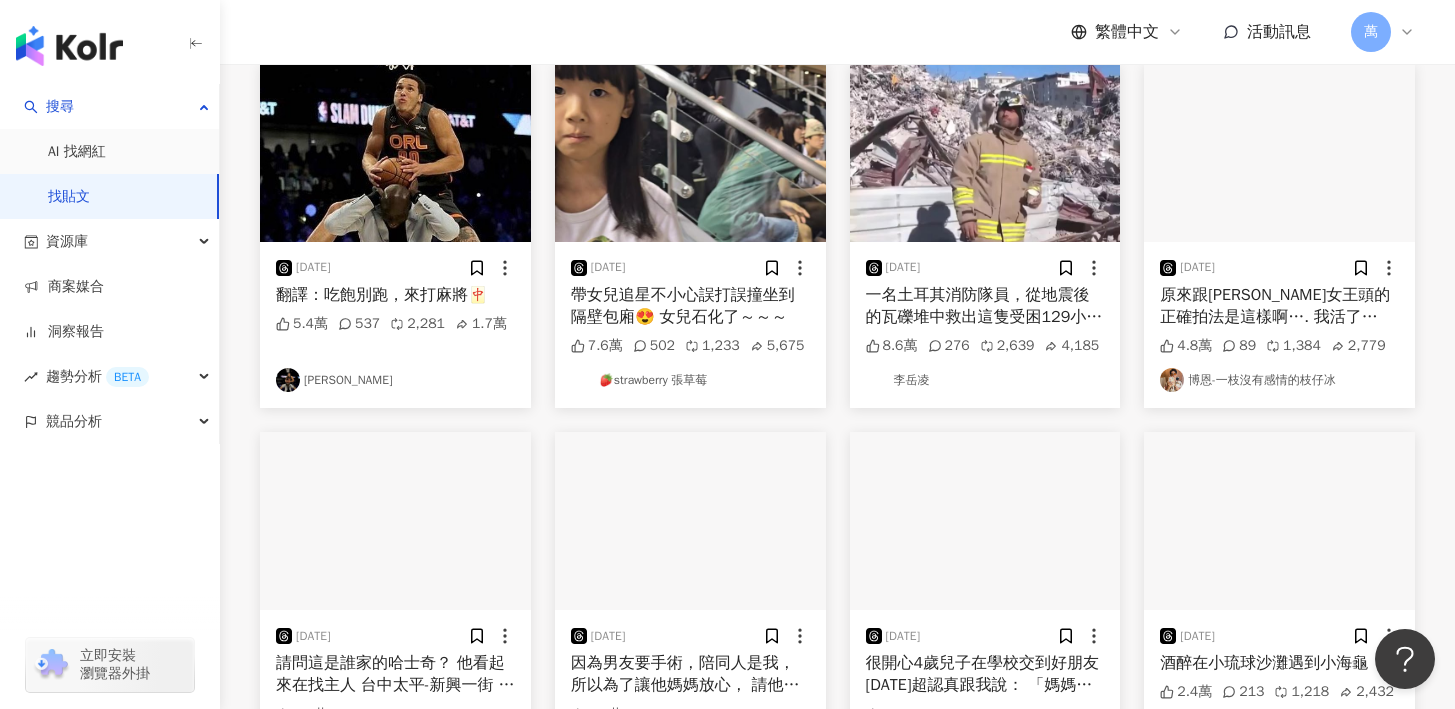 scroll, scrollTop: 0, scrollLeft: 0, axis: both 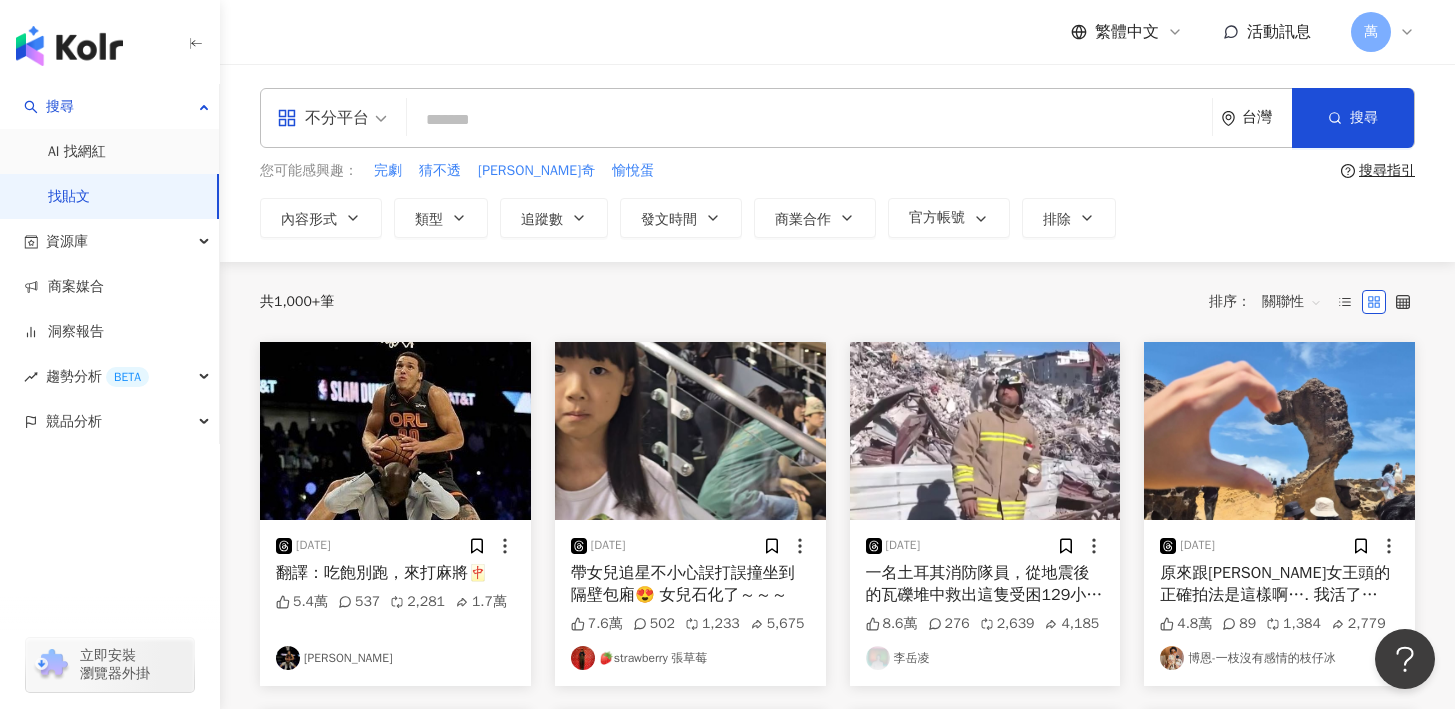 click at bounding box center [332, 118] 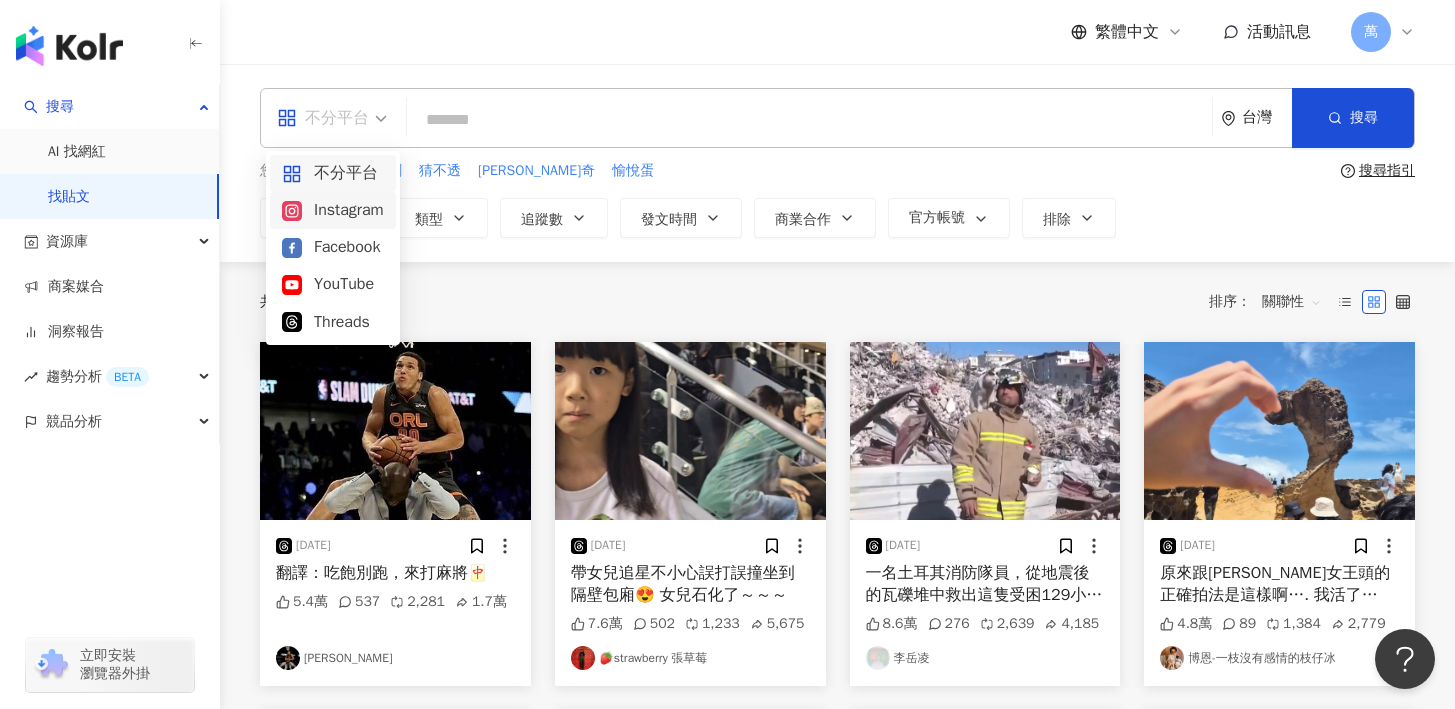 click on "Instagram" at bounding box center (333, 210) 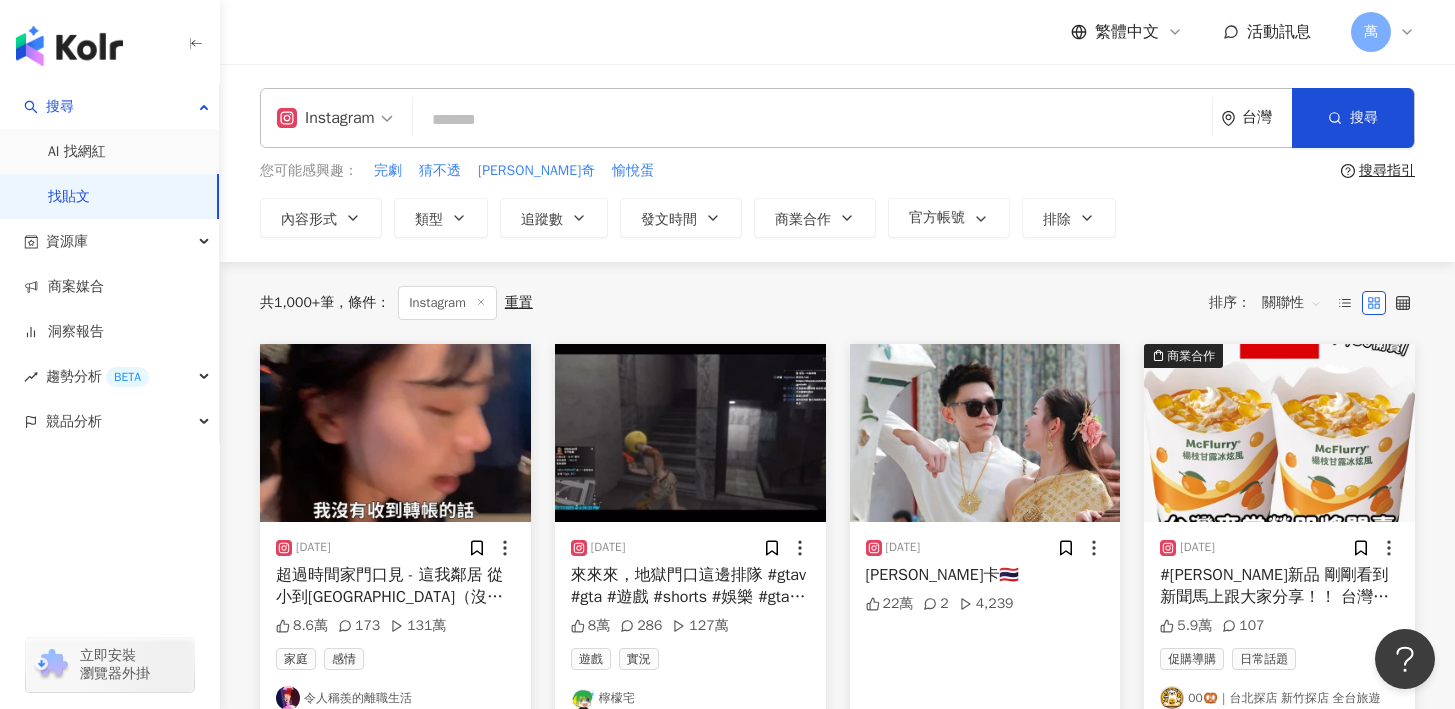 scroll, scrollTop: 53, scrollLeft: 0, axis: vertical 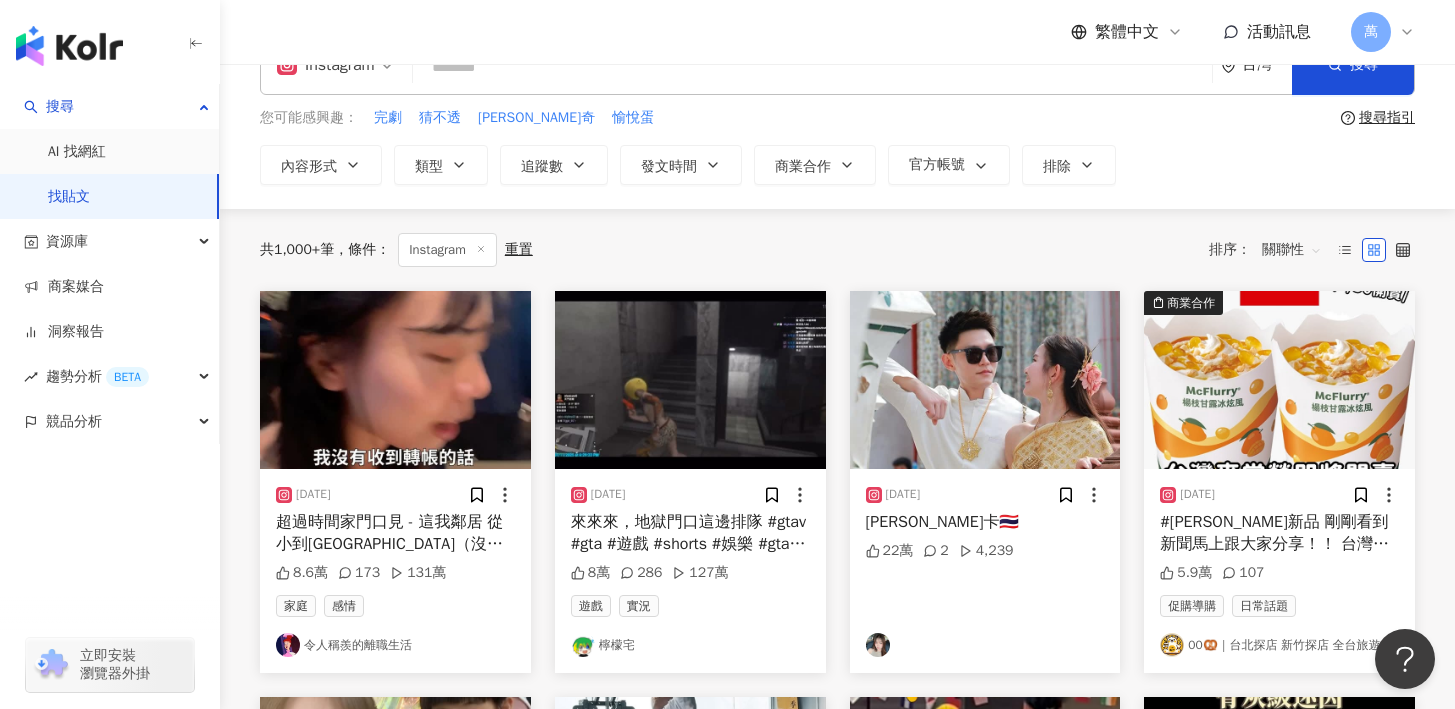 click on "超過時間家門口見
-
這我鄰居
從小到大青梅青梅（沒有竹馬所以
新時代女性榜樣
每天喝三杯飲料
友誼長存25年
秘訣在於馬上轉錢
#成年人吃飯 #買單 #朋友
#旭集 #欠錢不好 #青梅青梅" at bounding box center [395, 533] 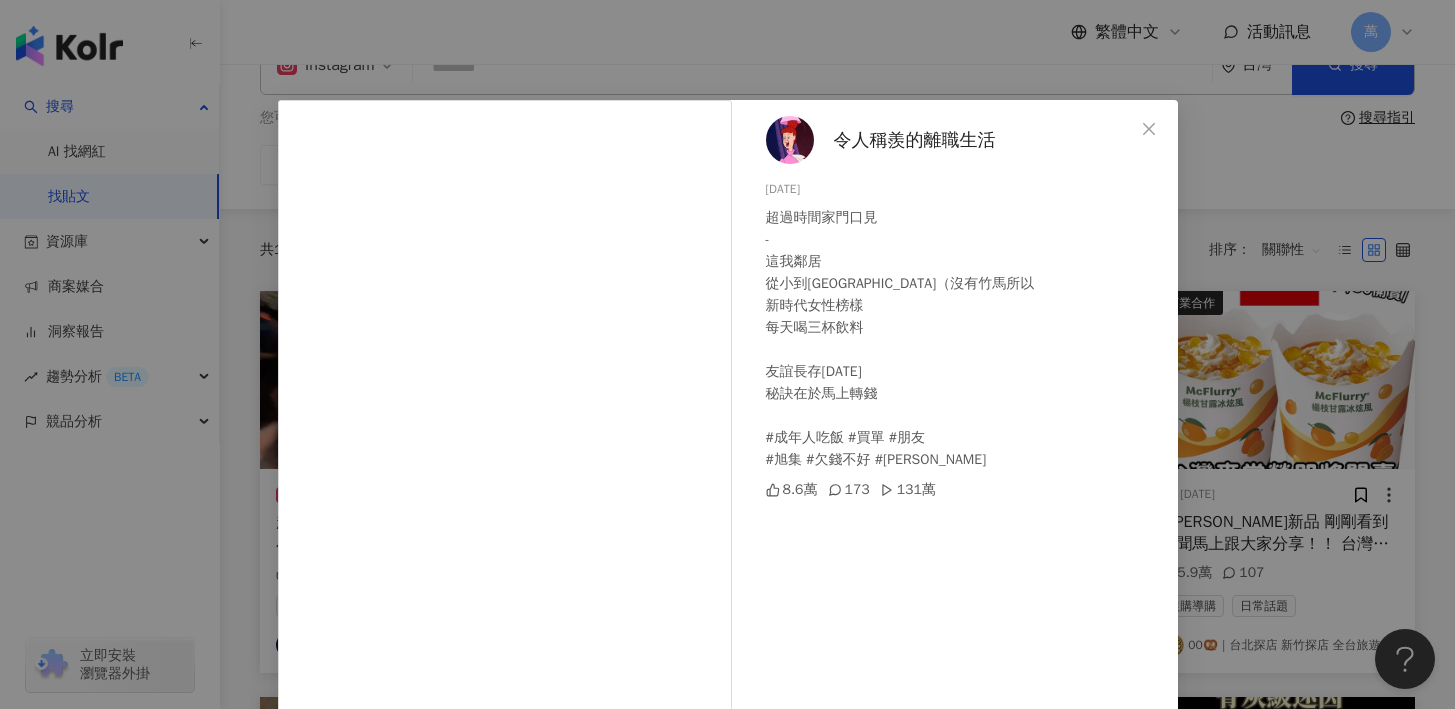 click on "令人稱羨的離職生活" at bounding box center (915, 140) 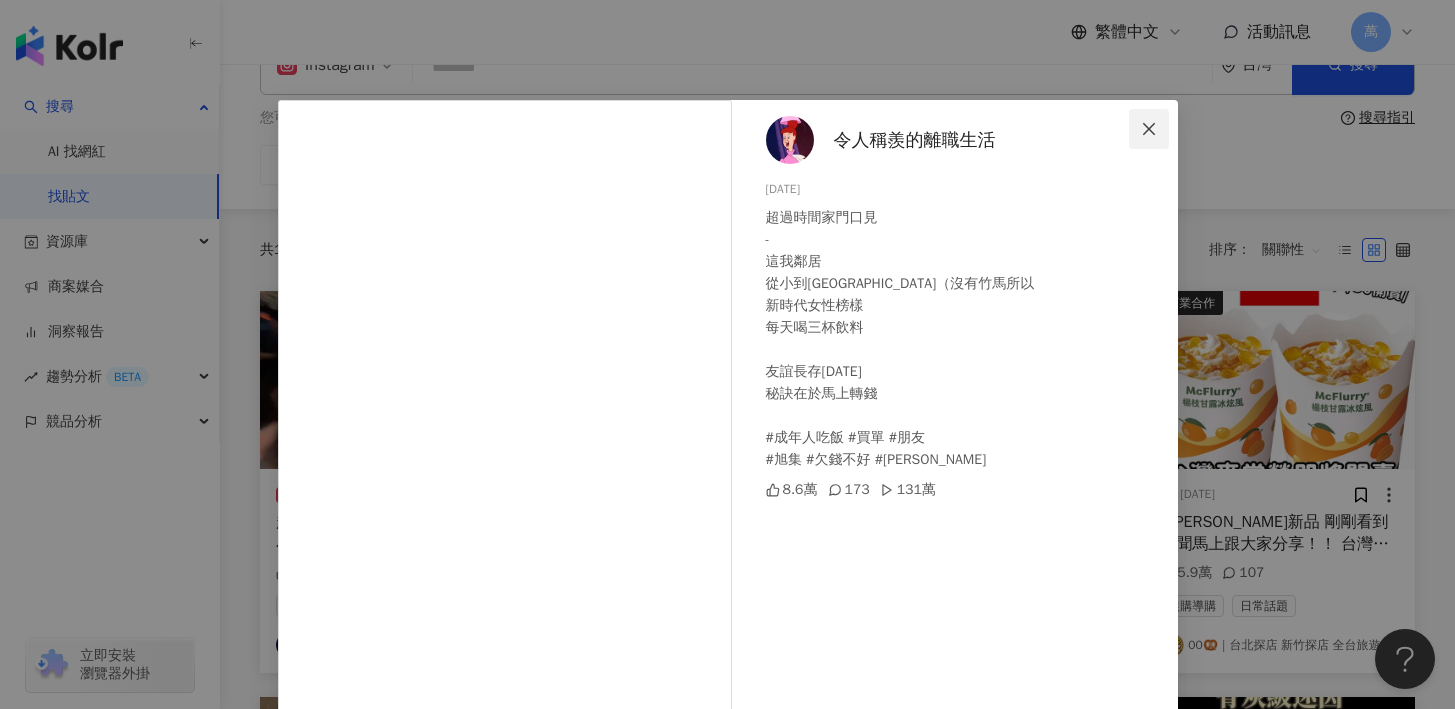 click 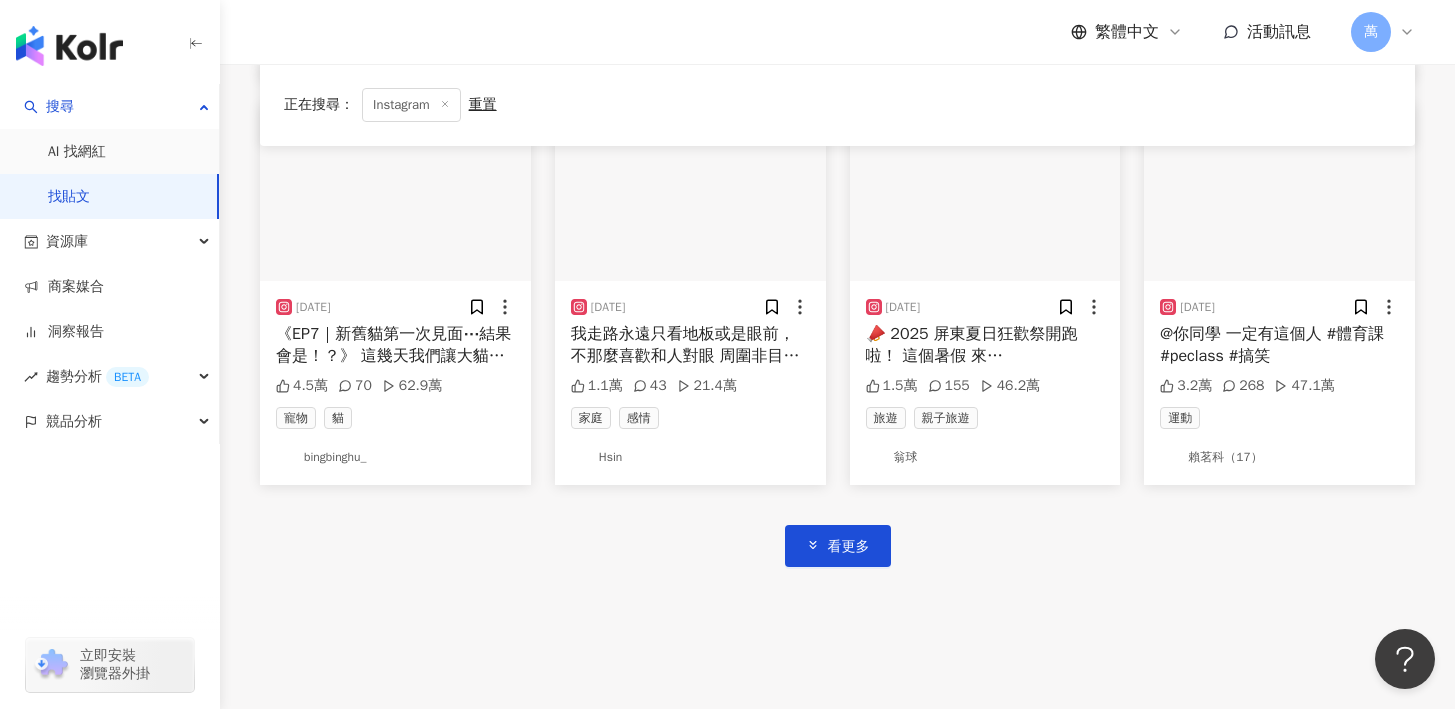 scroll, scrollTop: 1169, scrollLeft: 0, axis: vertical 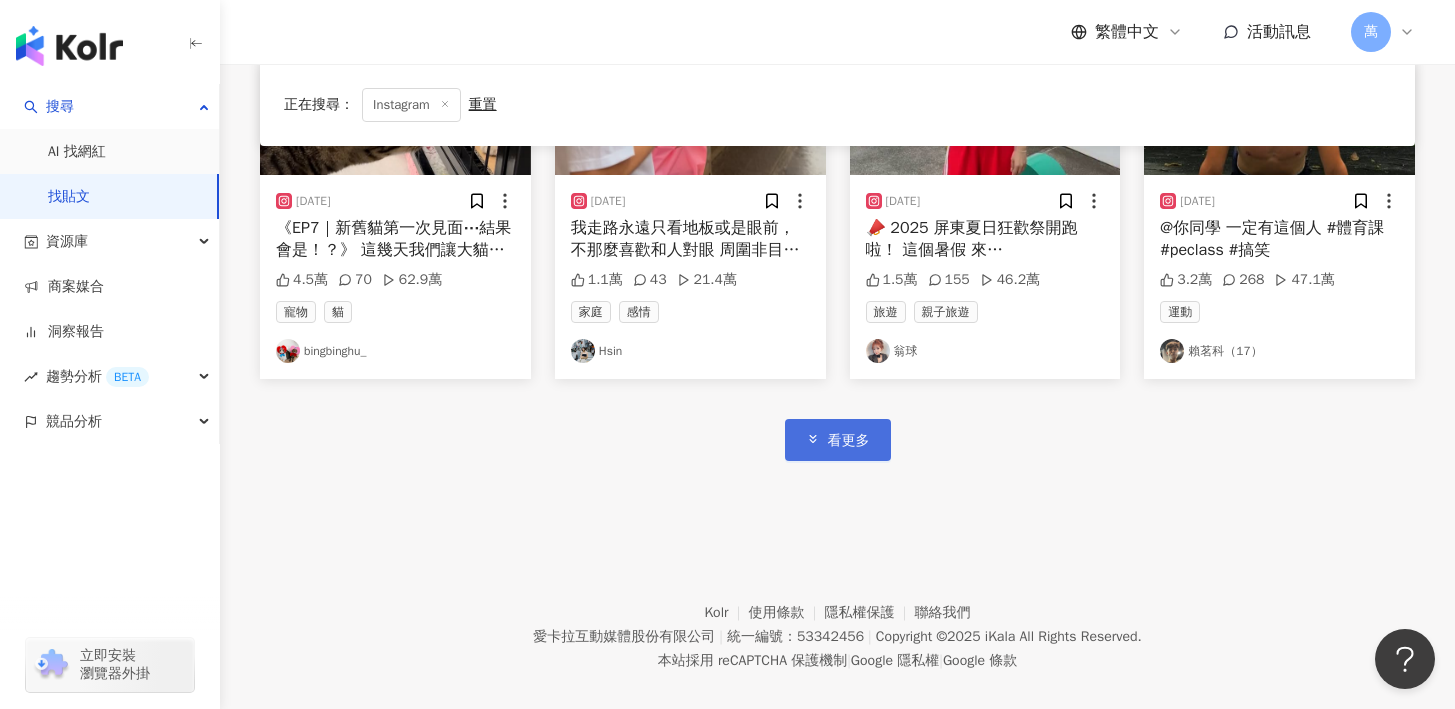 click on "看更多" at bounding box center (849, 441) 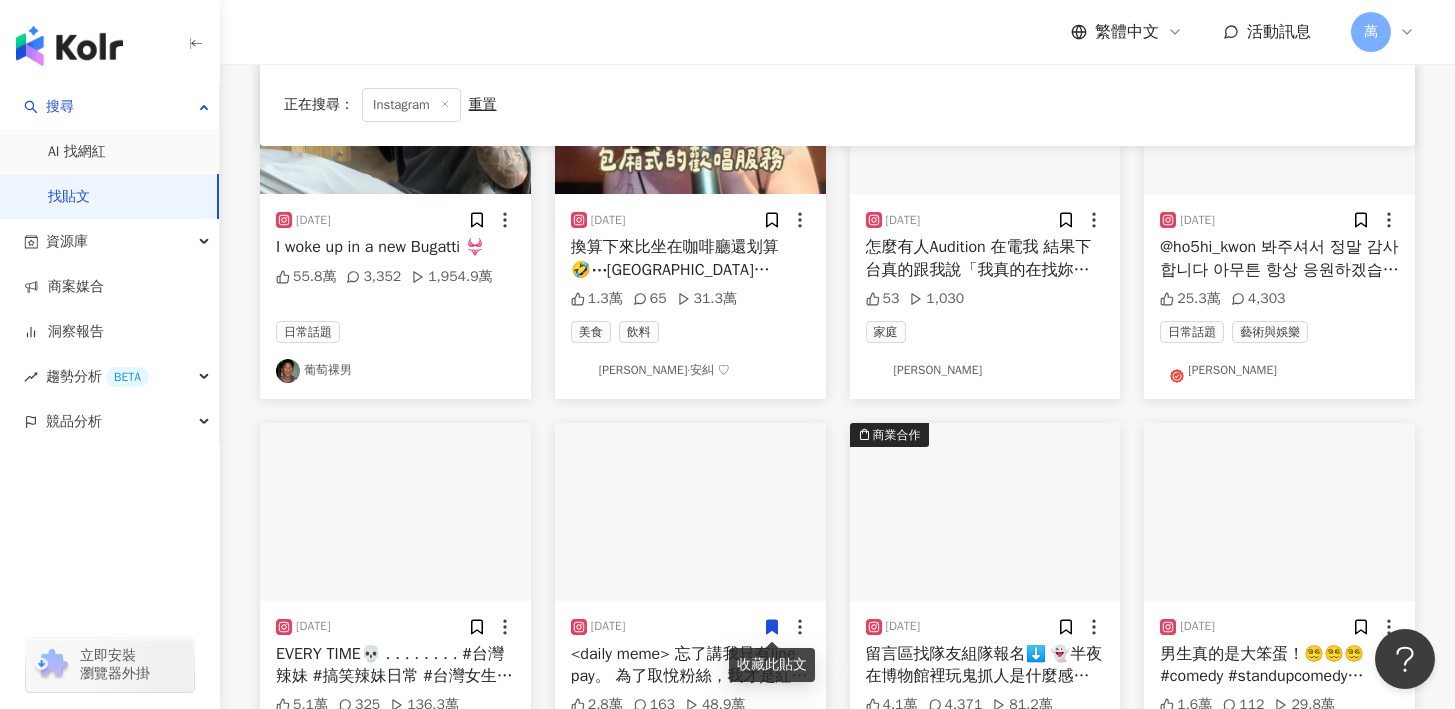 scroll, scrollTop: 1651, scrollLeft: 0, axis: vertical 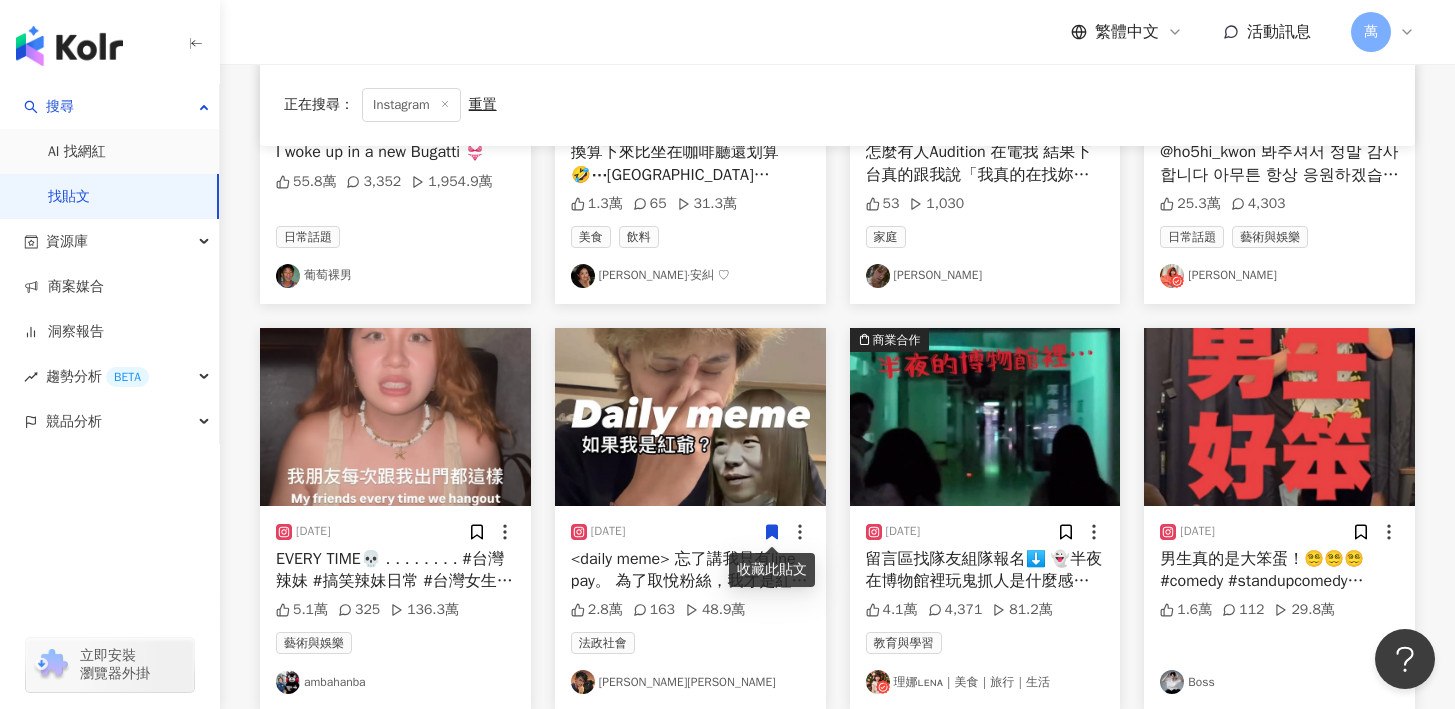 click at bounding box center (395, 417) 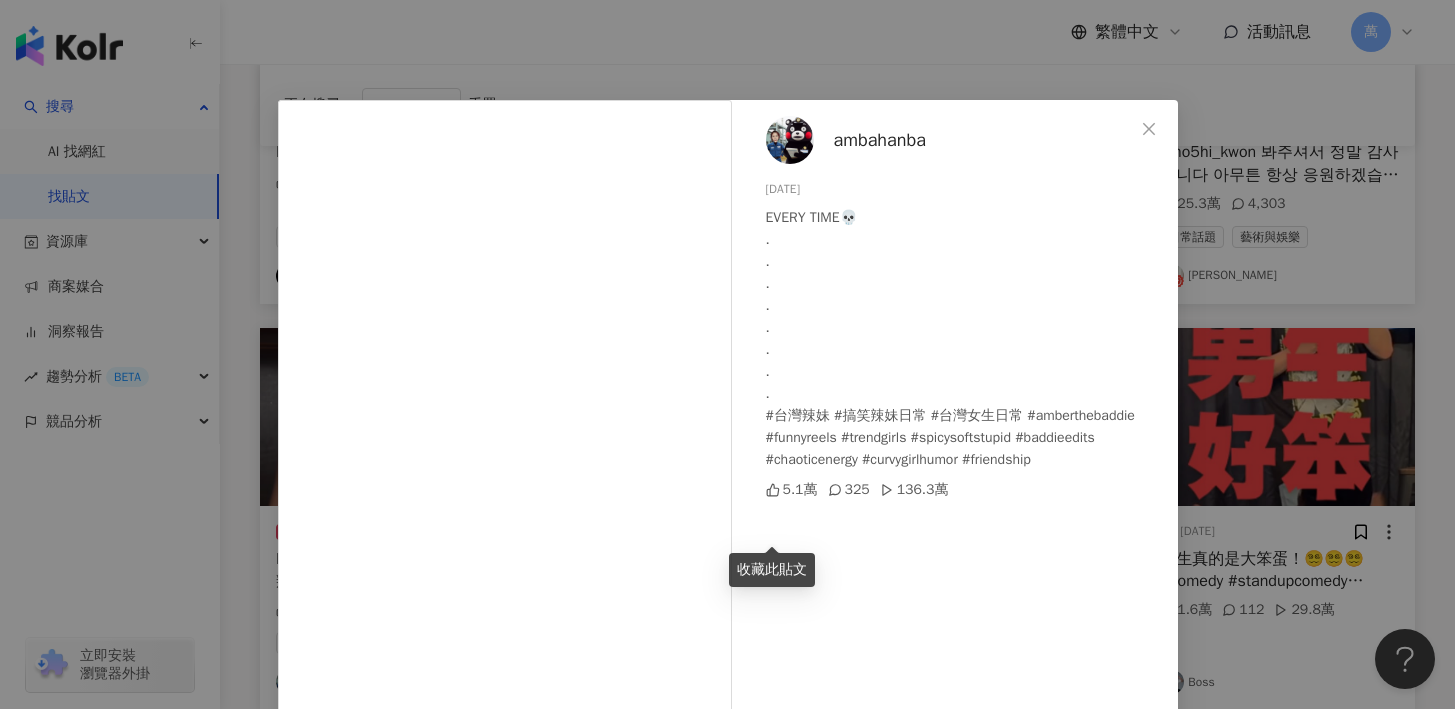 click on "ambahanba" at bounding box center [880, 140] 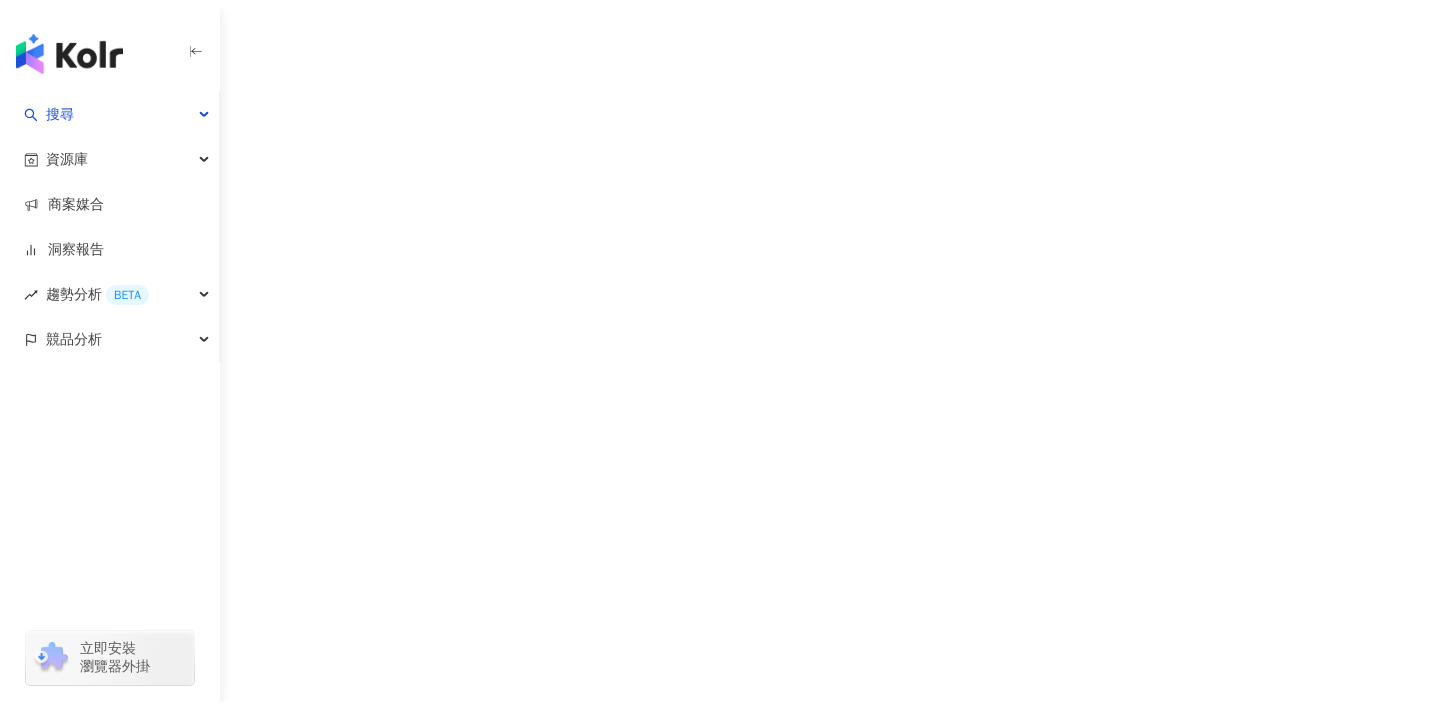 scroll, scrollTop: 0, scrollLeft: 0, axis: both 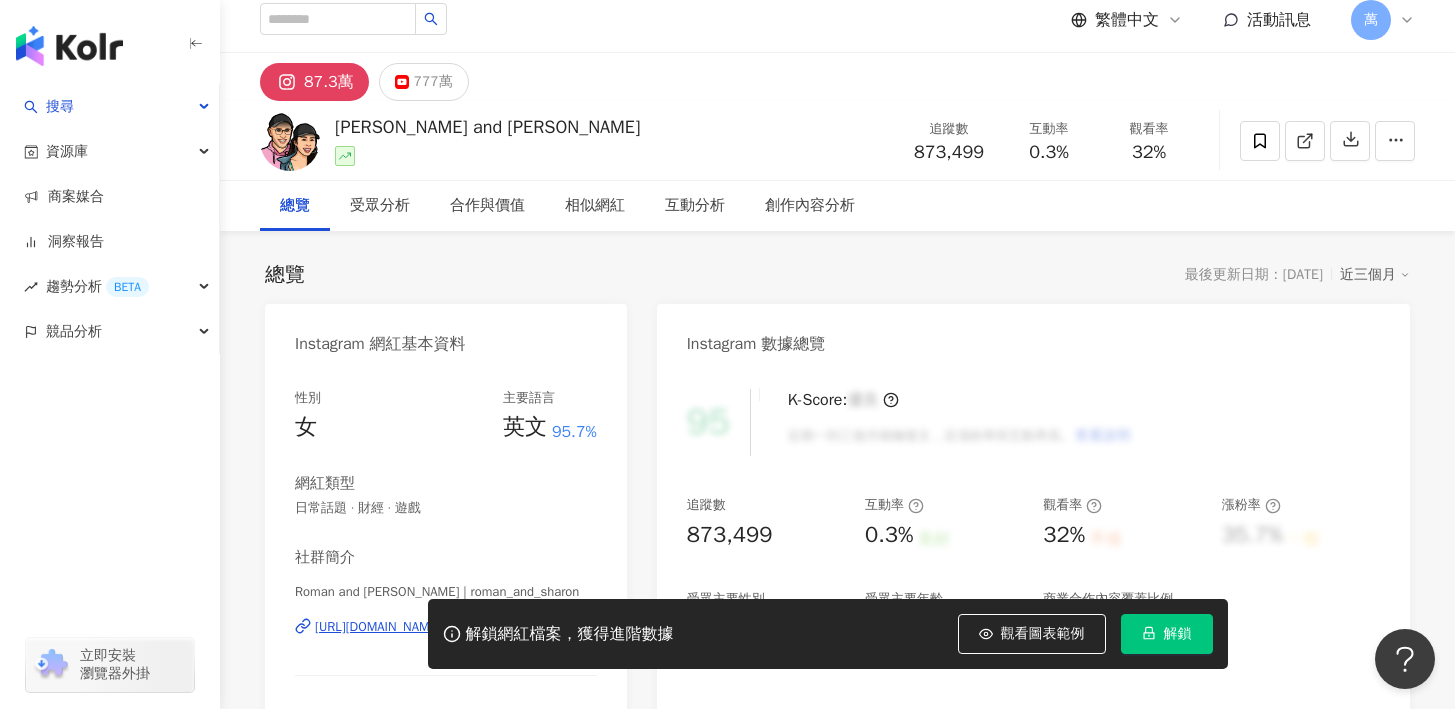 click on "解鎖網紅檔案，獲得進階數據 觀看圖表範例 解鎖" at bounding box center [727, 634] 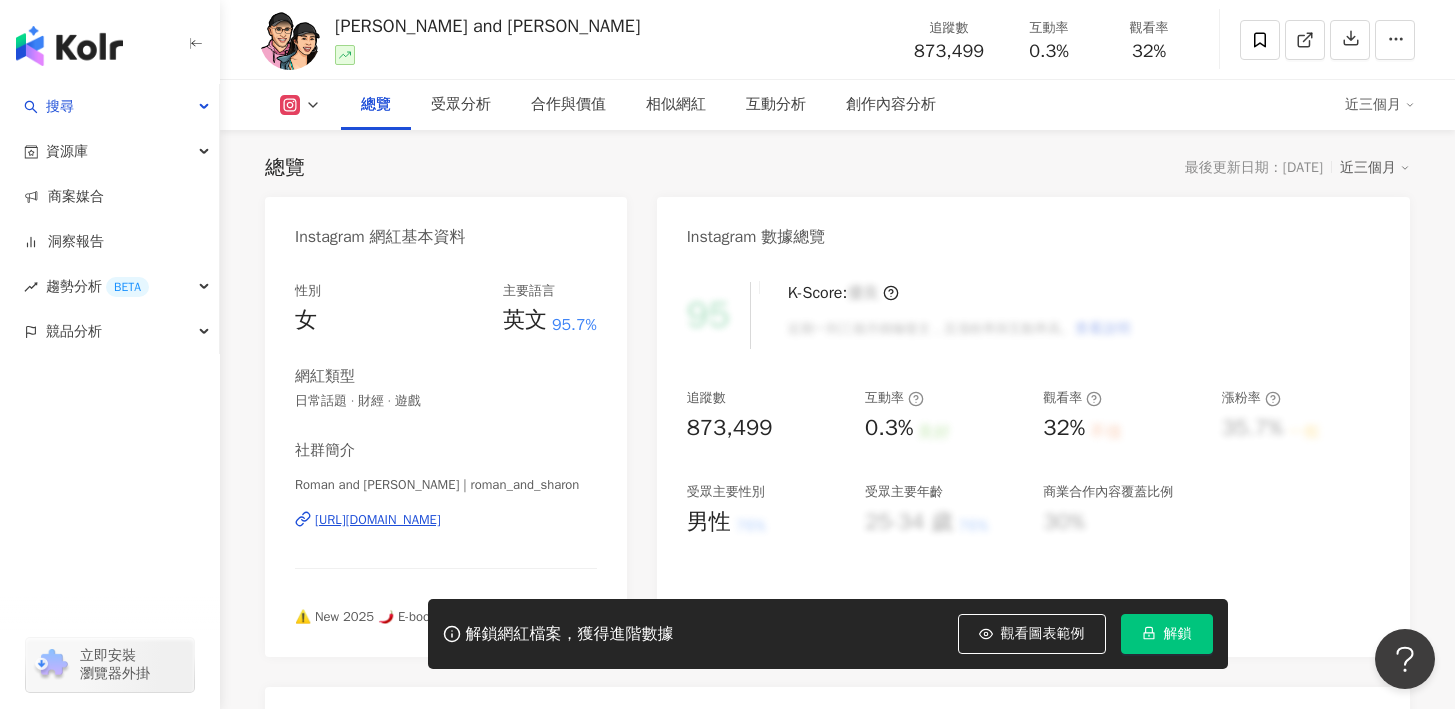 click on "https://www.instagram.com/roman_and_sharon/" at bounding box center [378, 520] 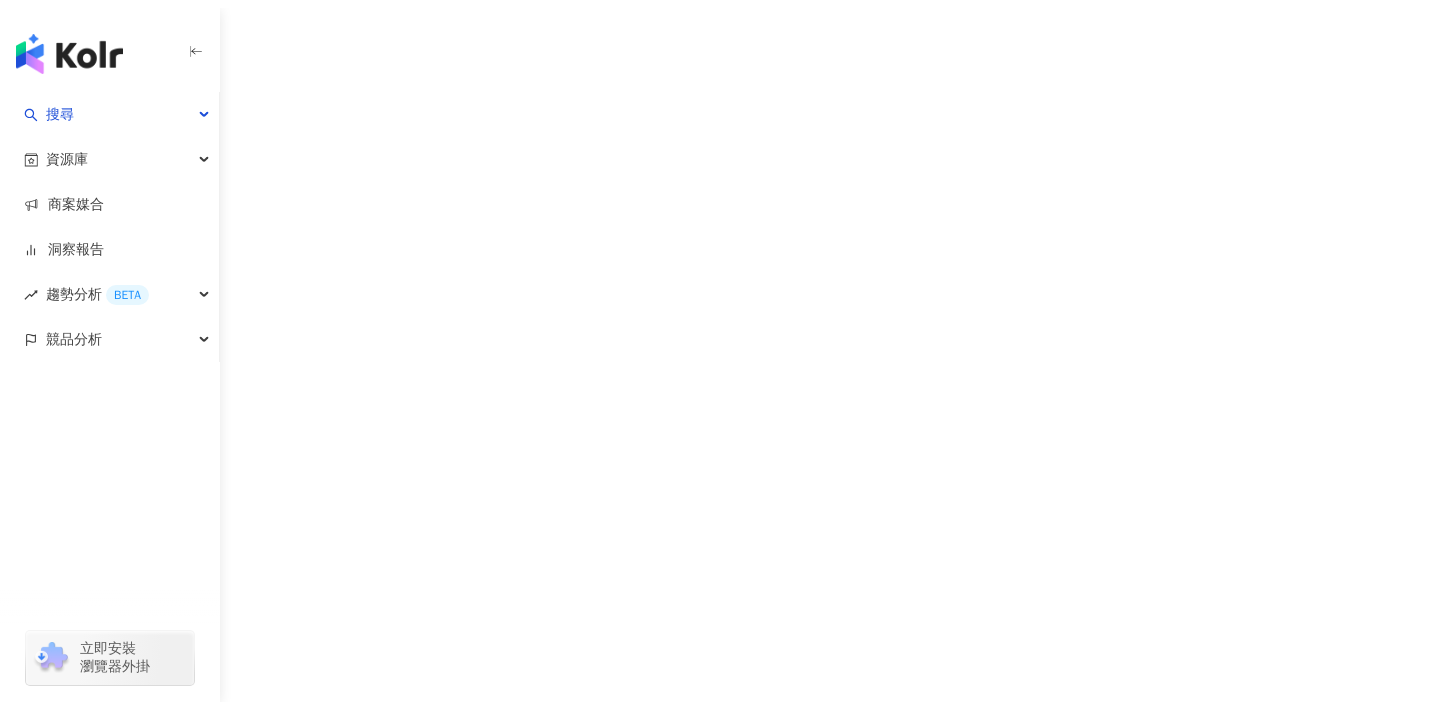 scroll, scrollTop: 0, scrollLeft: 0, axis: both 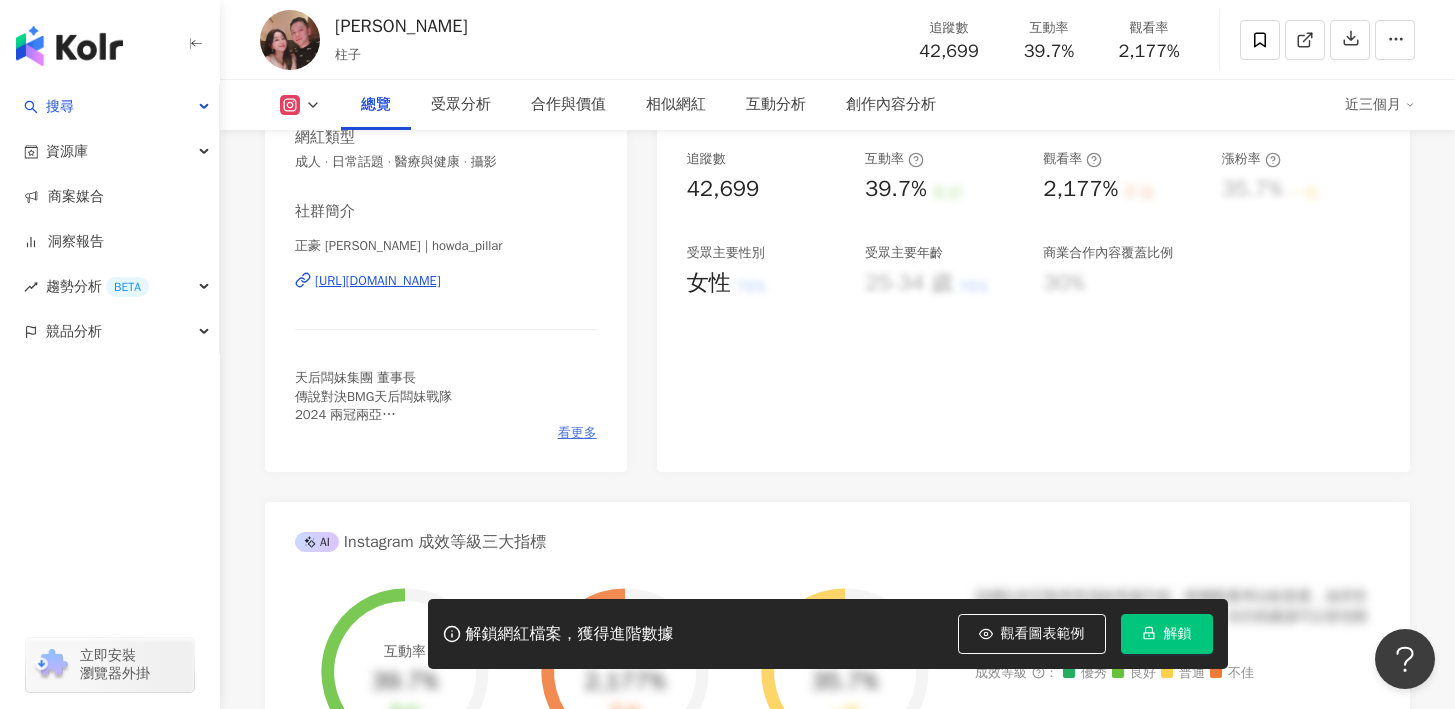 click on "看更多" at bounding box center [577, 433] 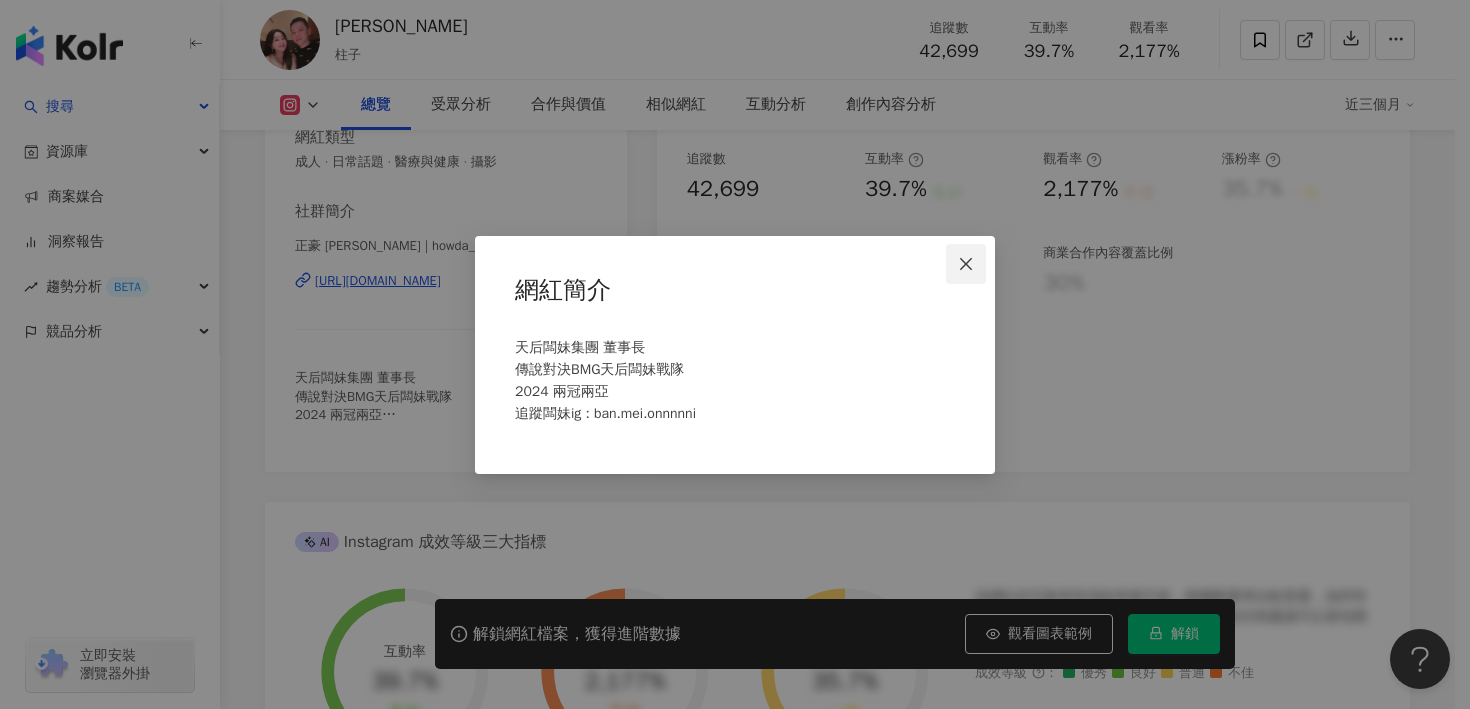 click 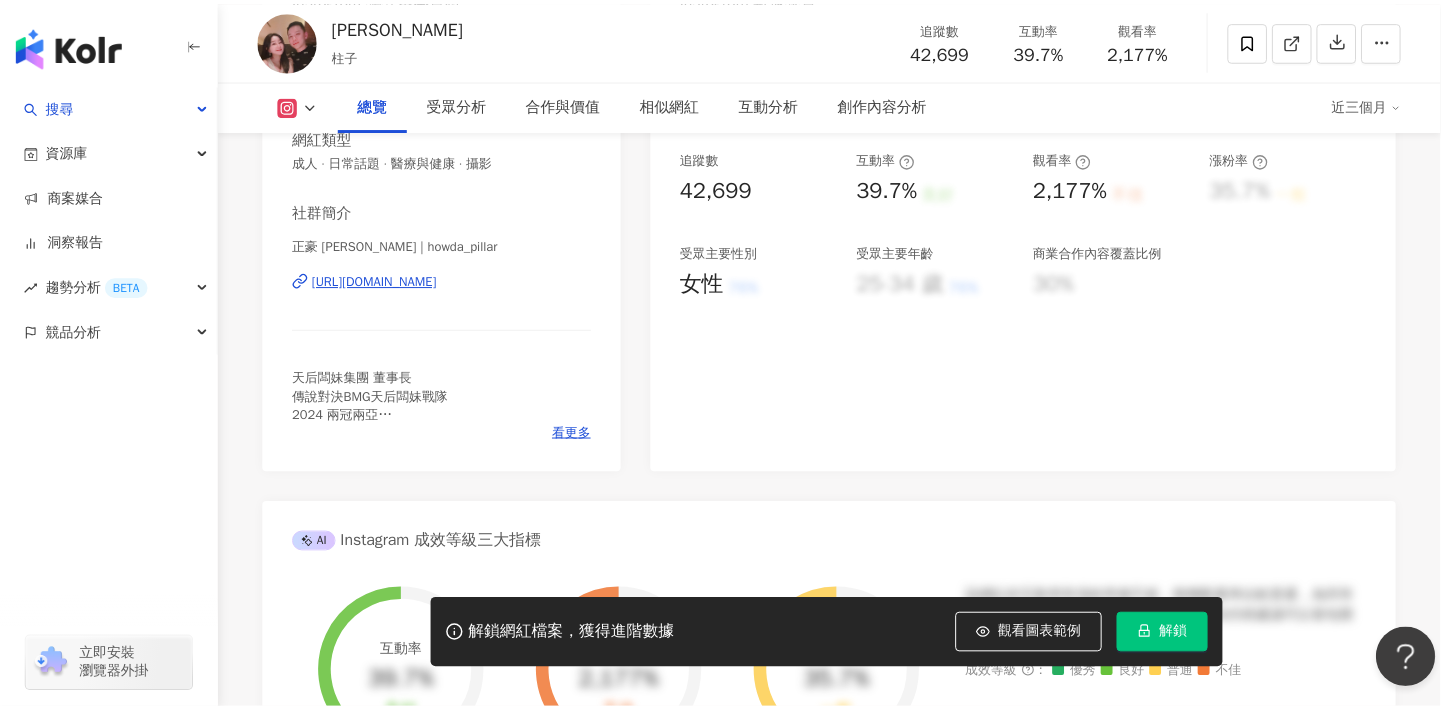 scroll, scrollTop: 0, scrollLeft: 0, axis: both 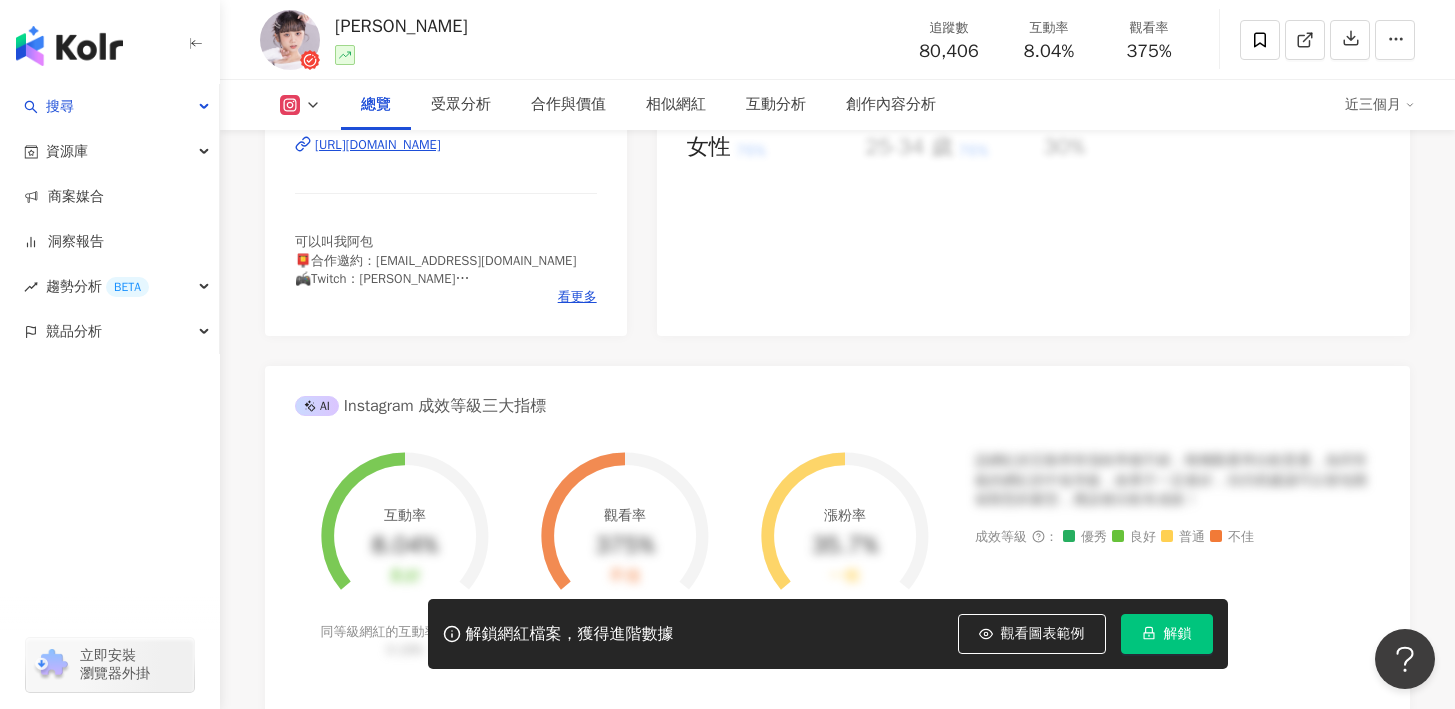 click on "https://www.instagram.com/niconini.11369/" at bounding box center [378, 145] 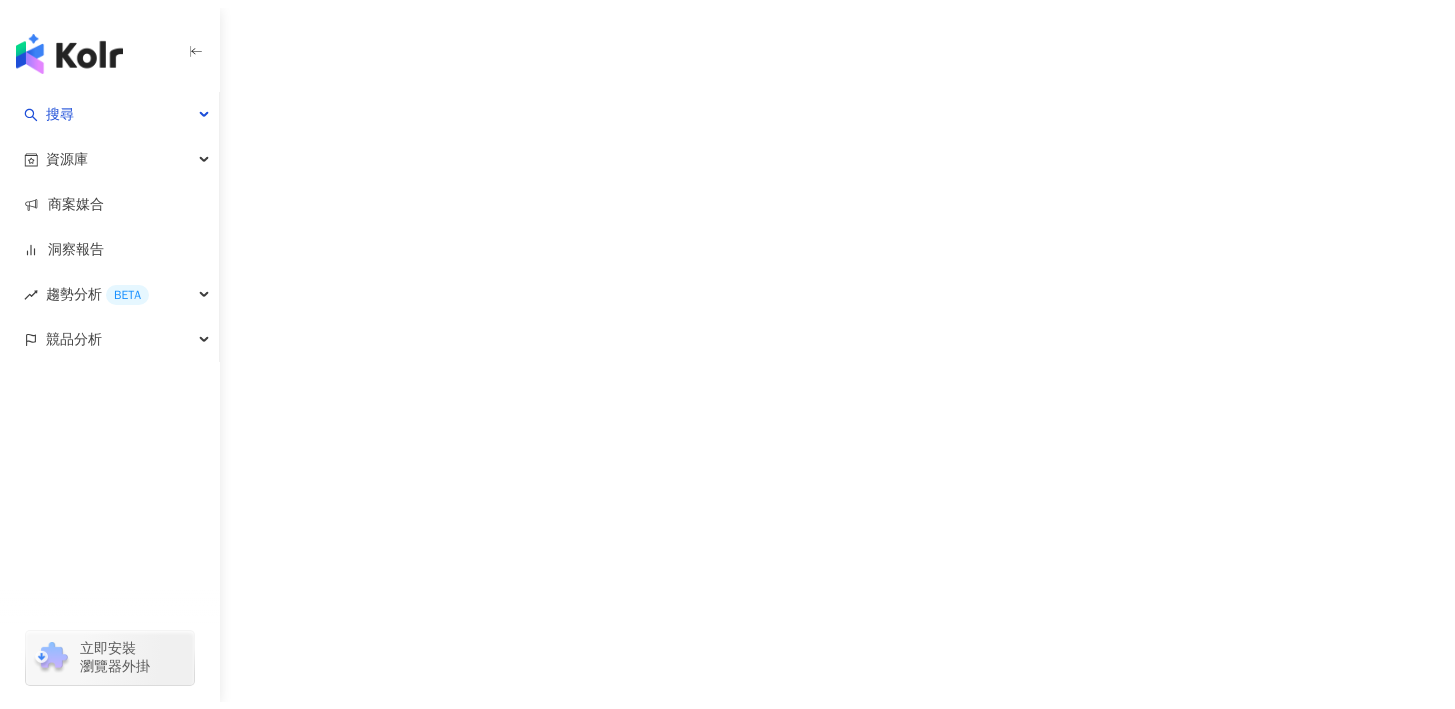 scroll, scrollTop: 0, scrollLeft: 0, axis: both 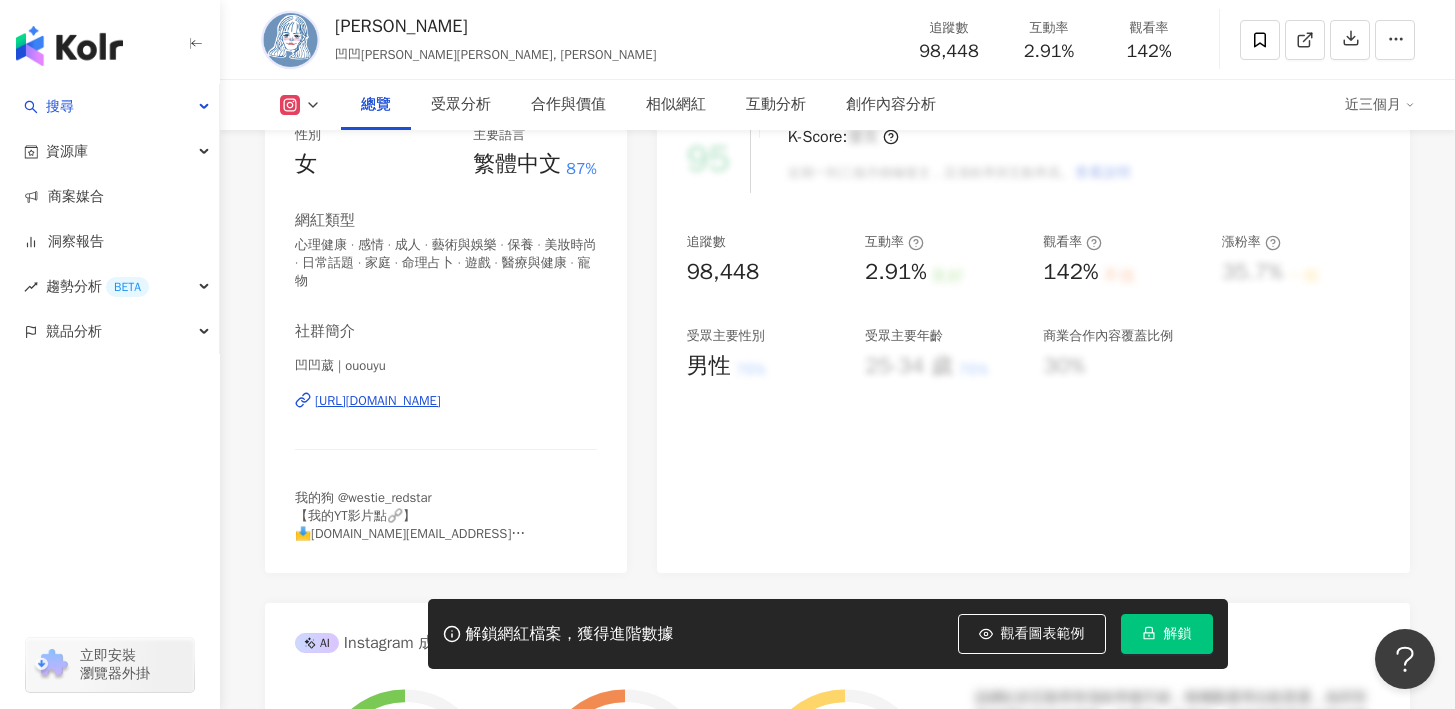 click on "https://www.instagram.com/ououyu/" at bounding box center [378, 401] 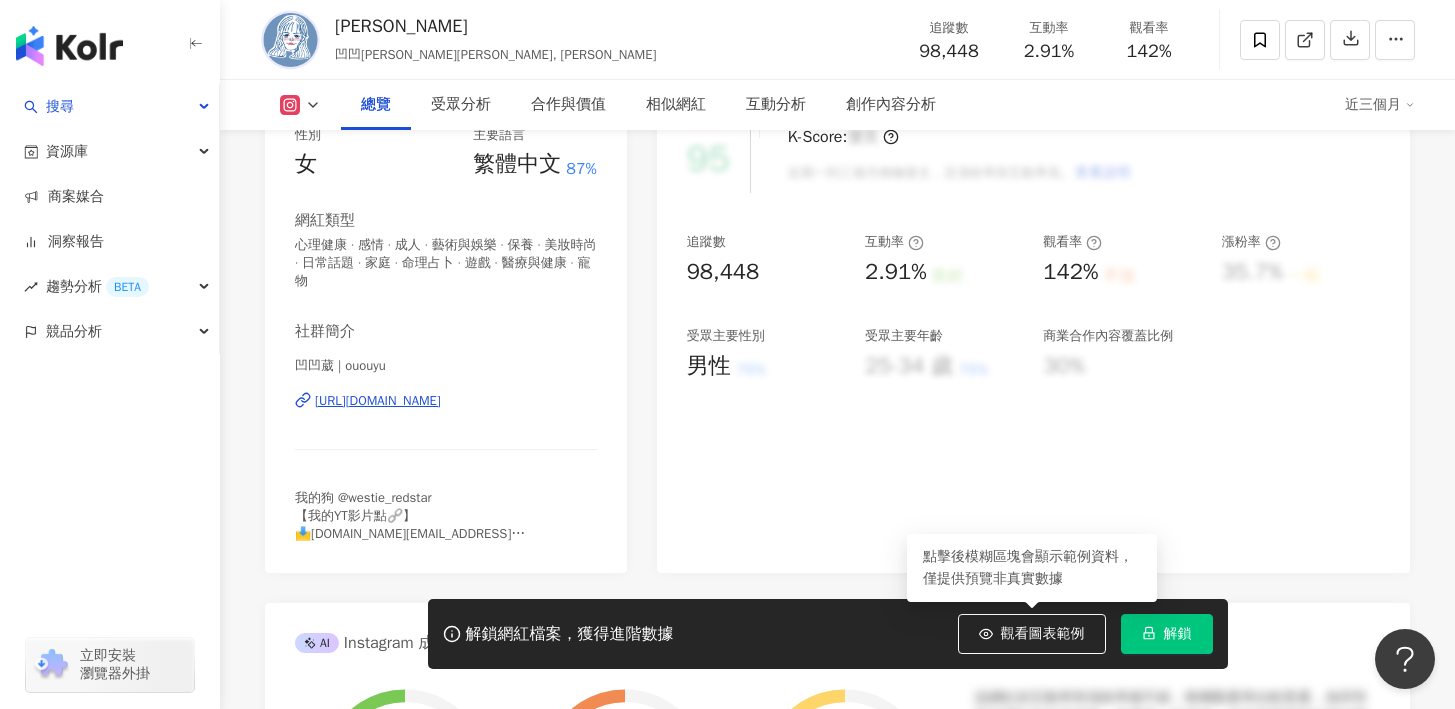 scroll, scrollTop: 0, scrollLeft: 0, axis: both 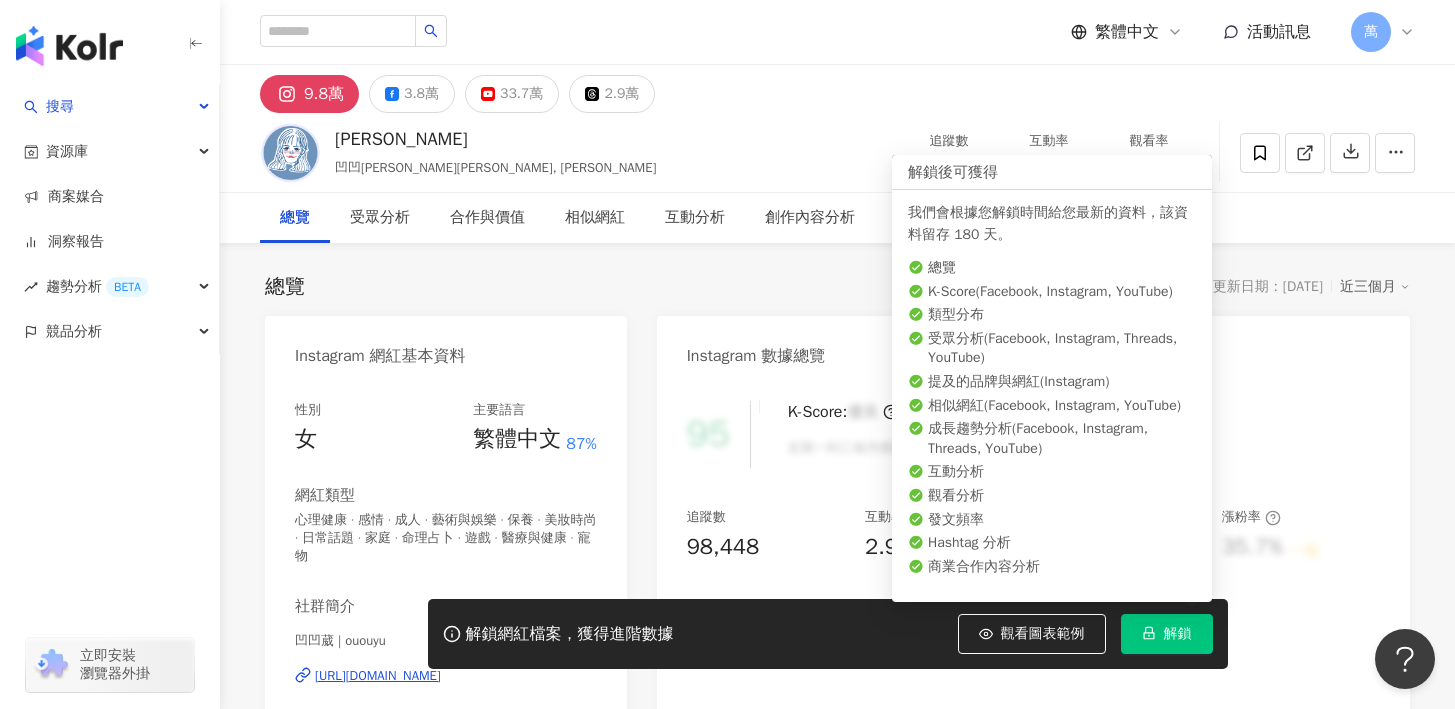 click on "解鎖" at bounding box center [1178, 634] 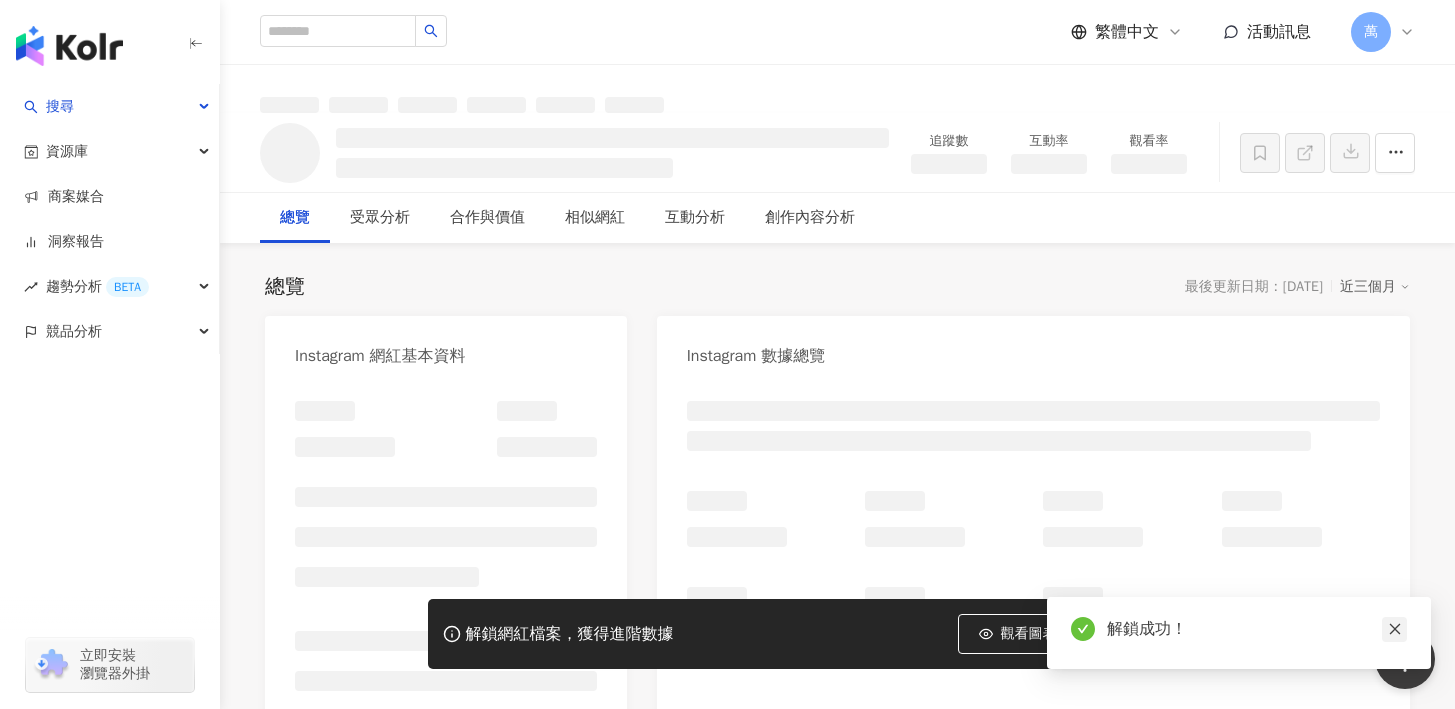 click 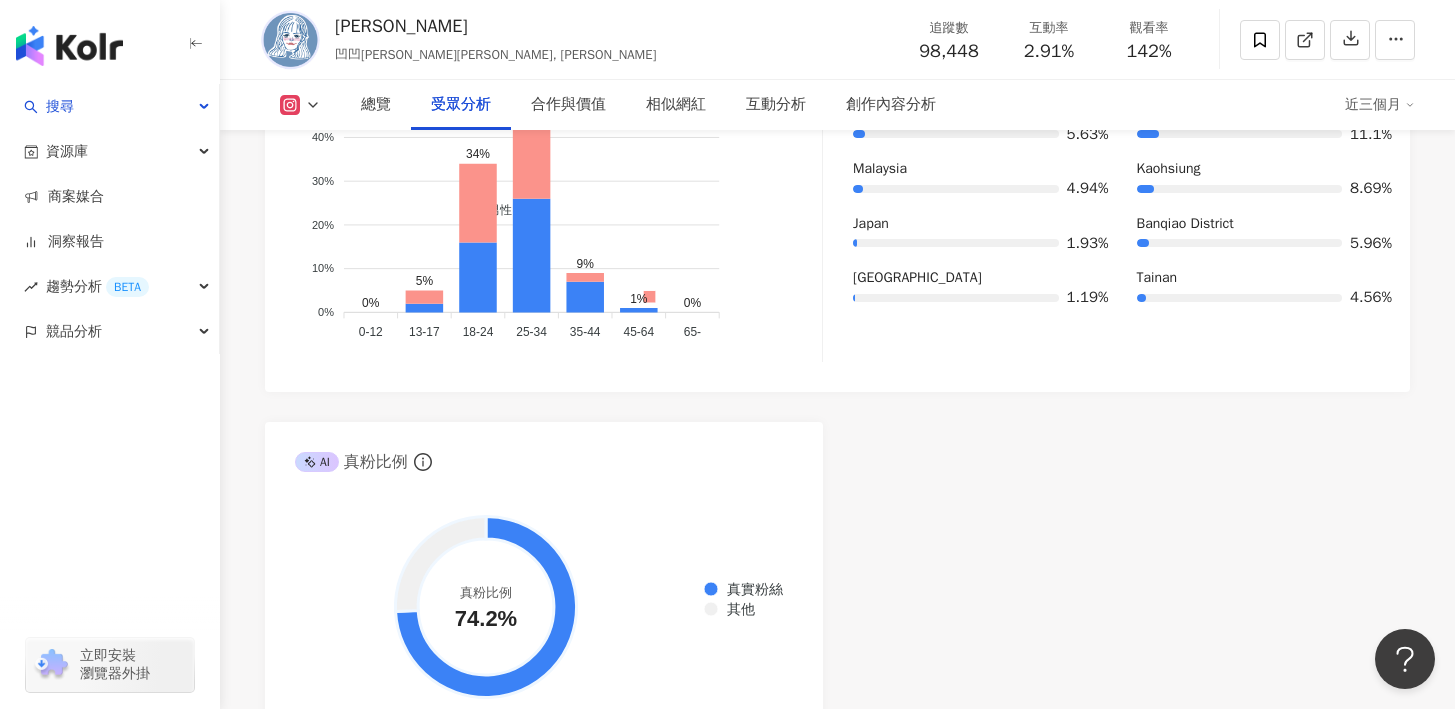scroll, scrollTop: 2155, scrollLeft: 0, axis: vertical 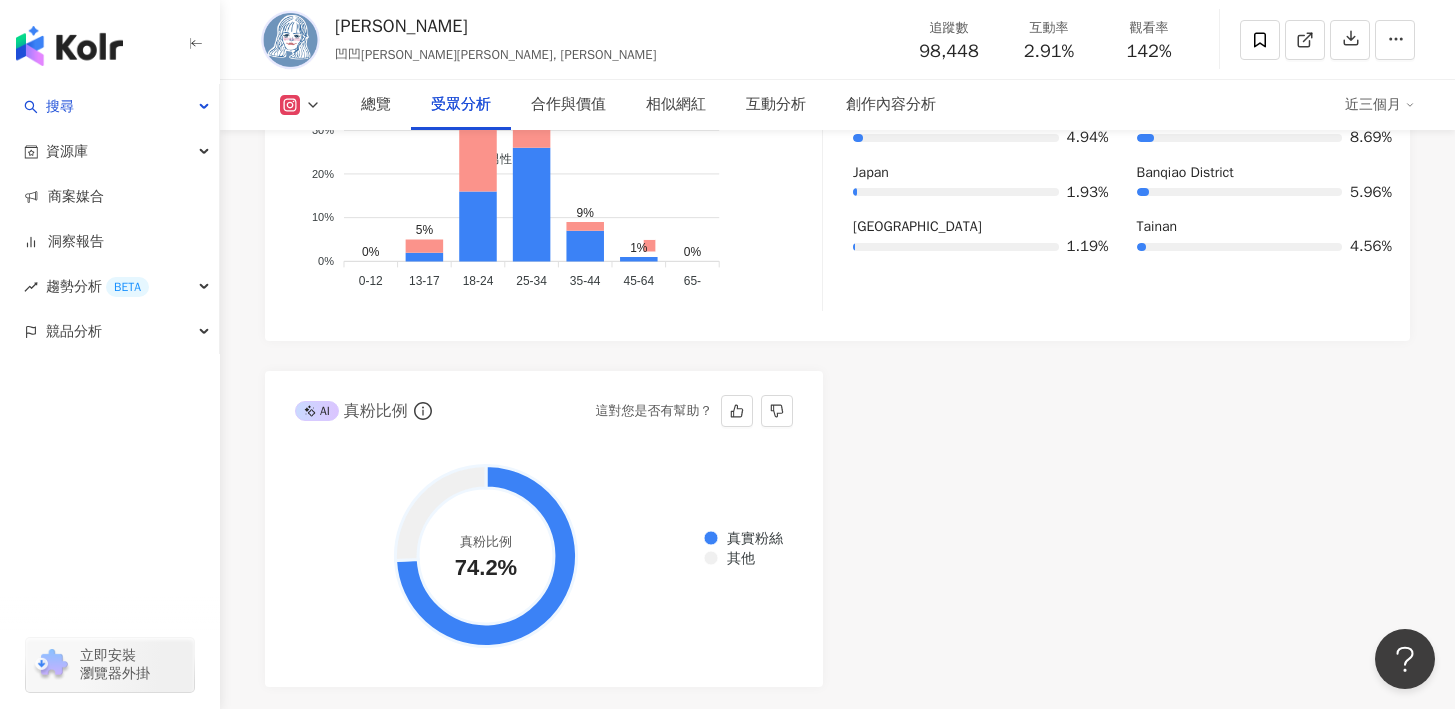 click 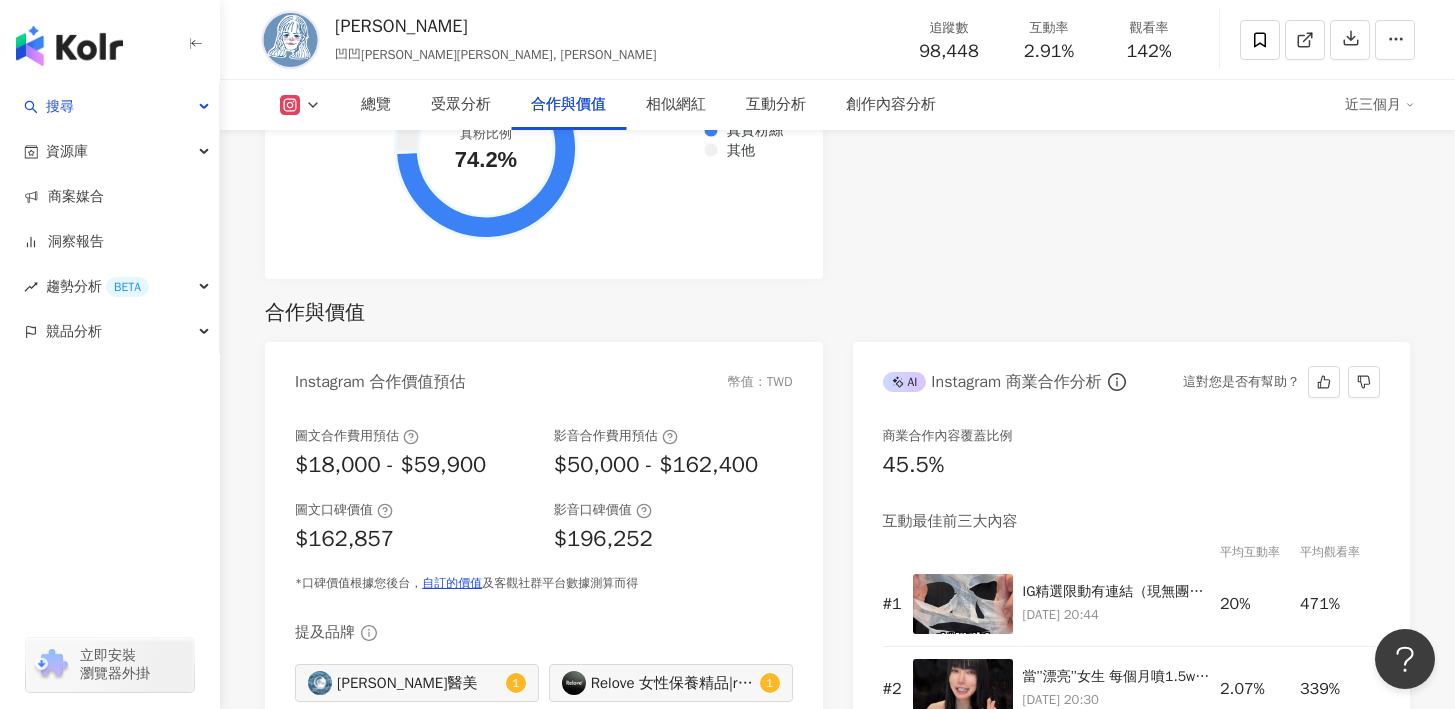 scroll, scrollTop: 2883, scrollLeft: 0, axis: vertical 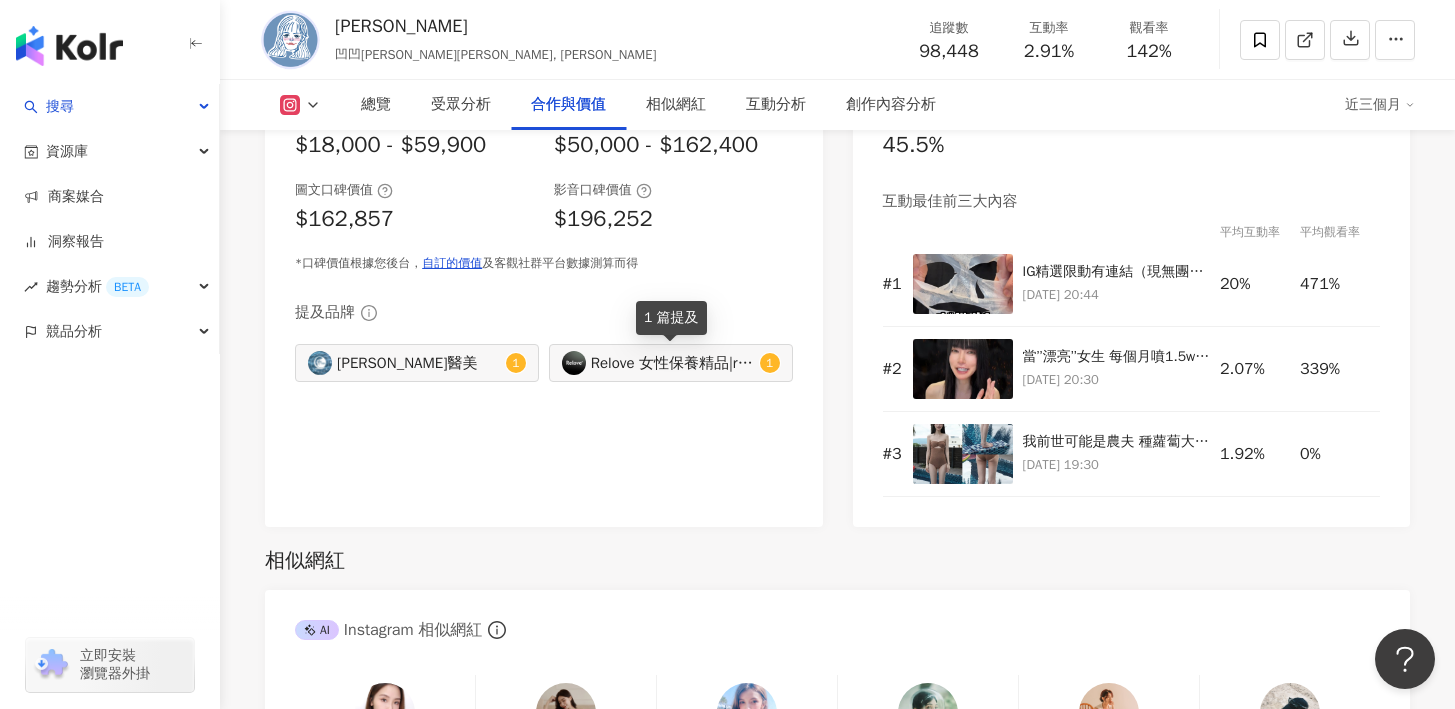 click on "Relove 女性保養精品|relove_care" at bounding box center (673, 363) 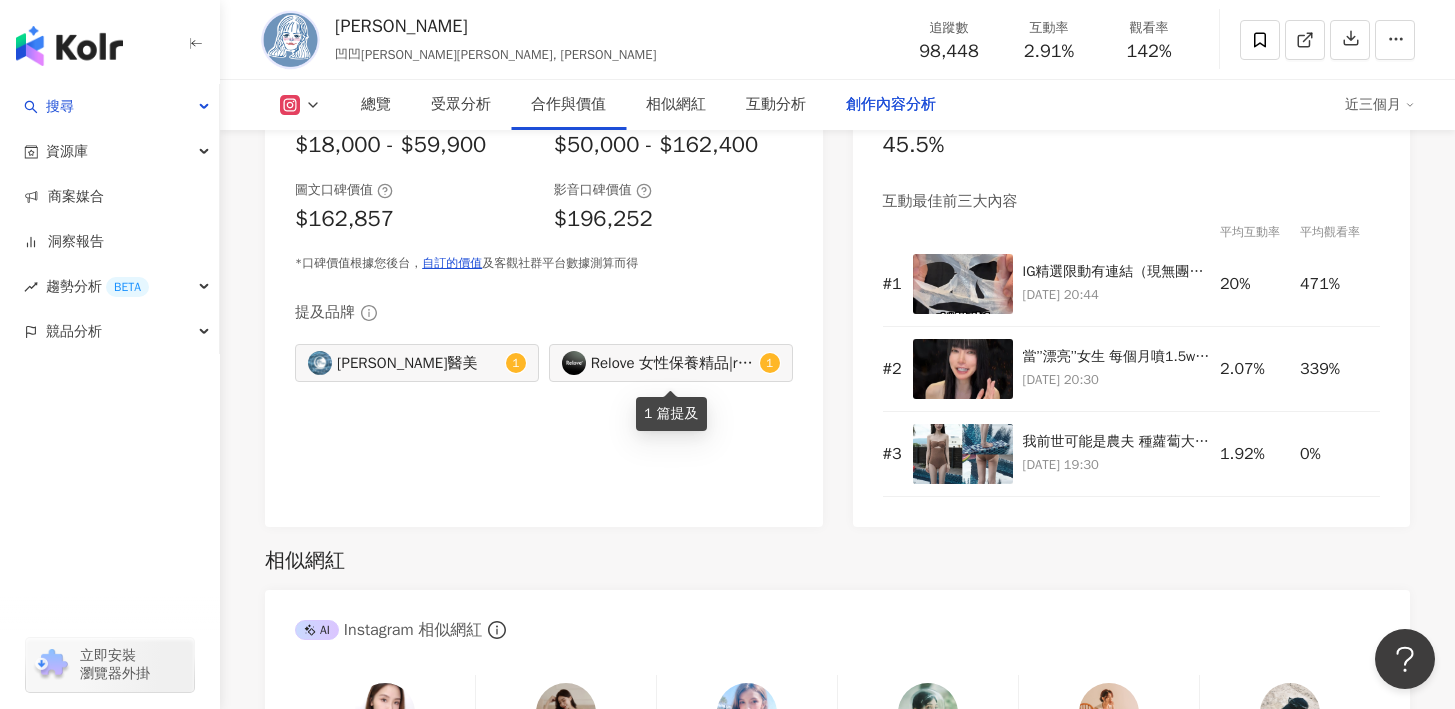scroll, scrollTop: 6161, scrollLeft: 0, axis: vertical 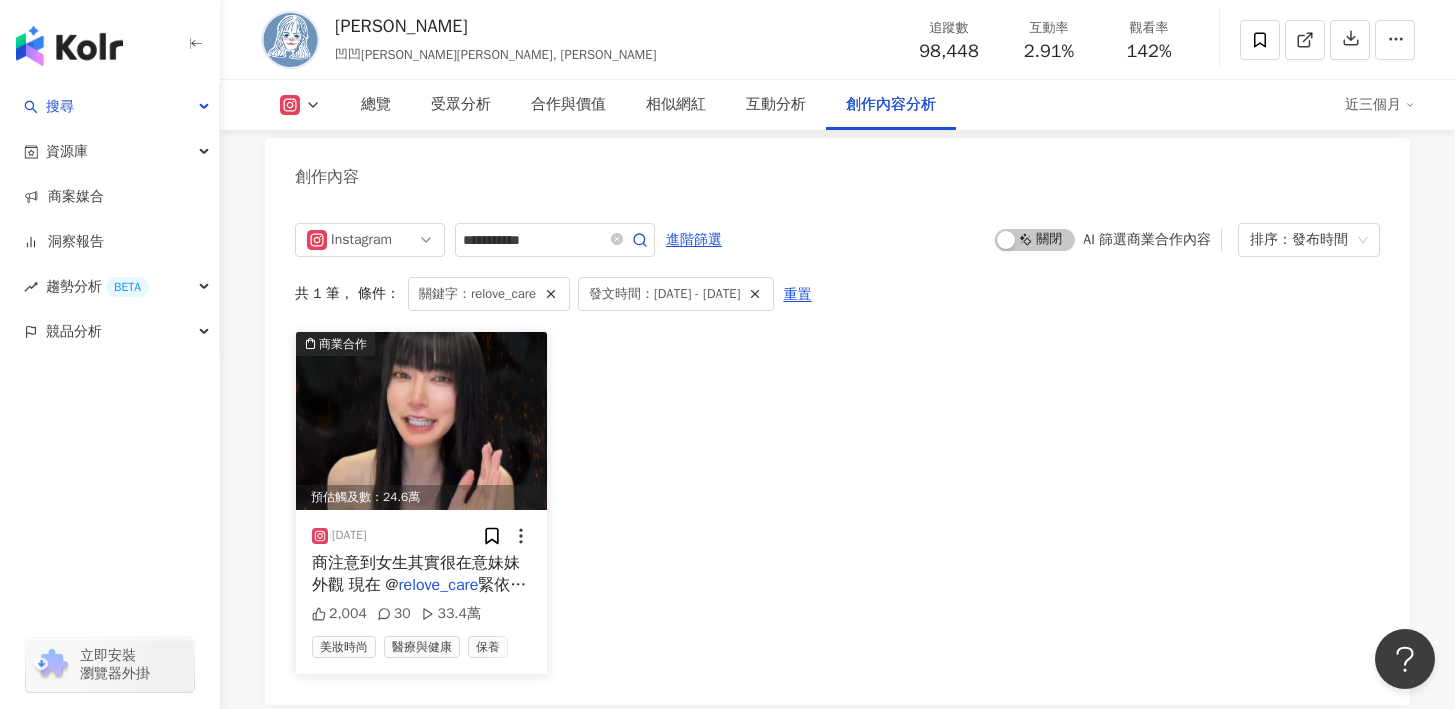 click at bounding box center (421, 421) 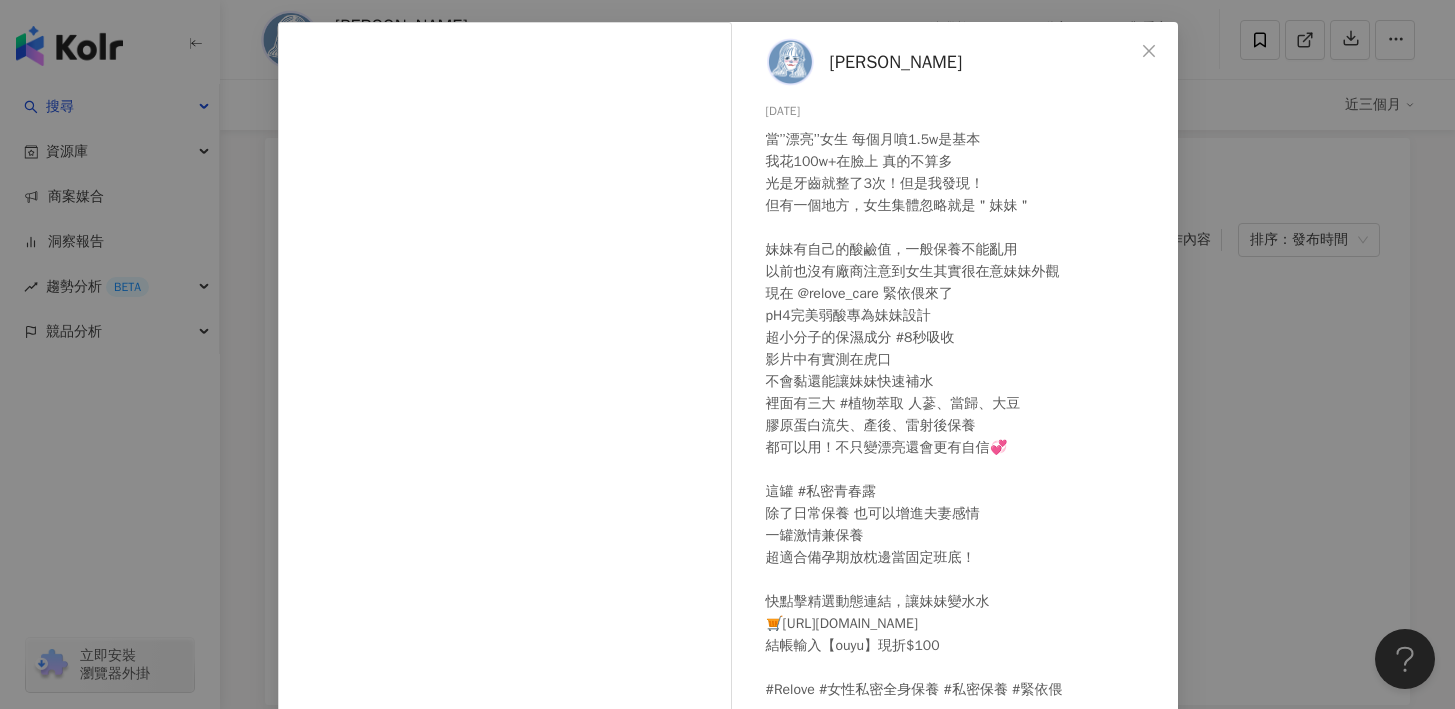 scroll, scrollTop: 188, scrollLeft: 0, axis: vertical 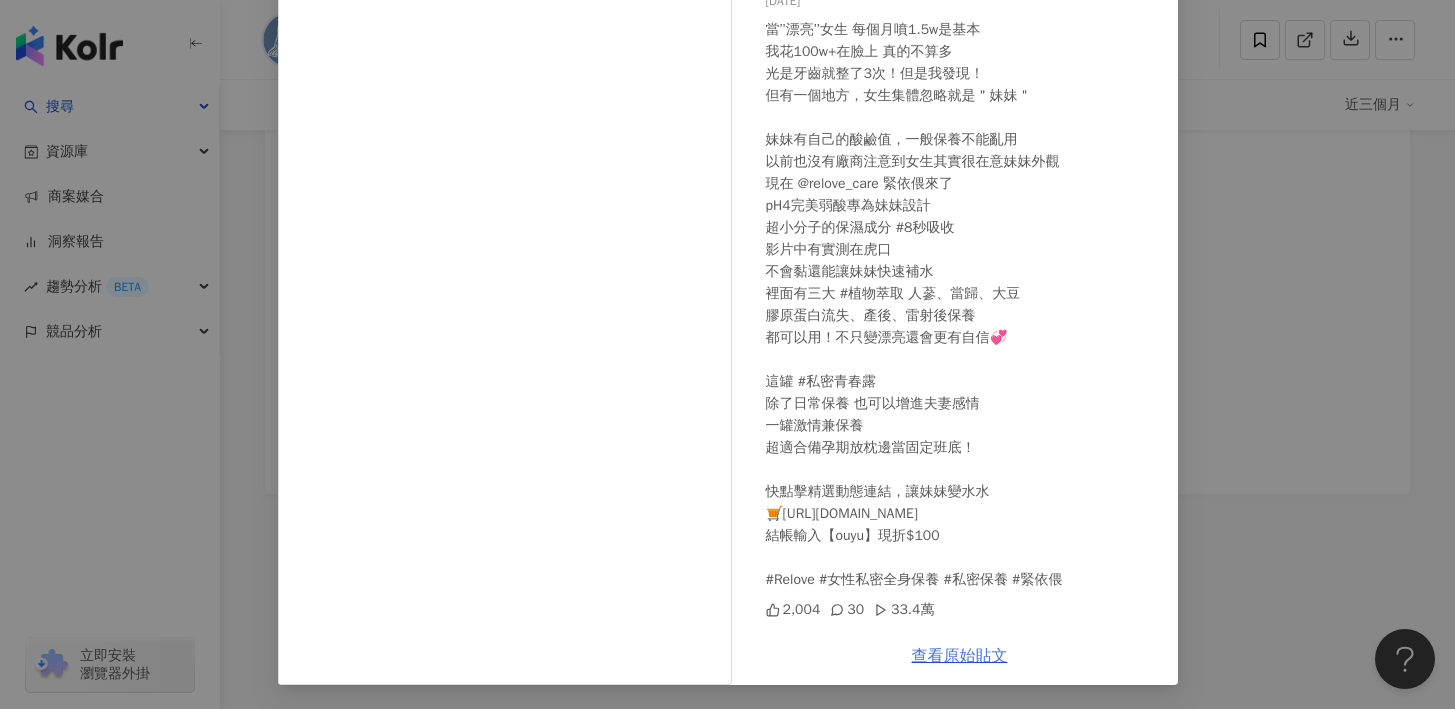 click on "查看原始貼文" at bounding box center (960, 656) 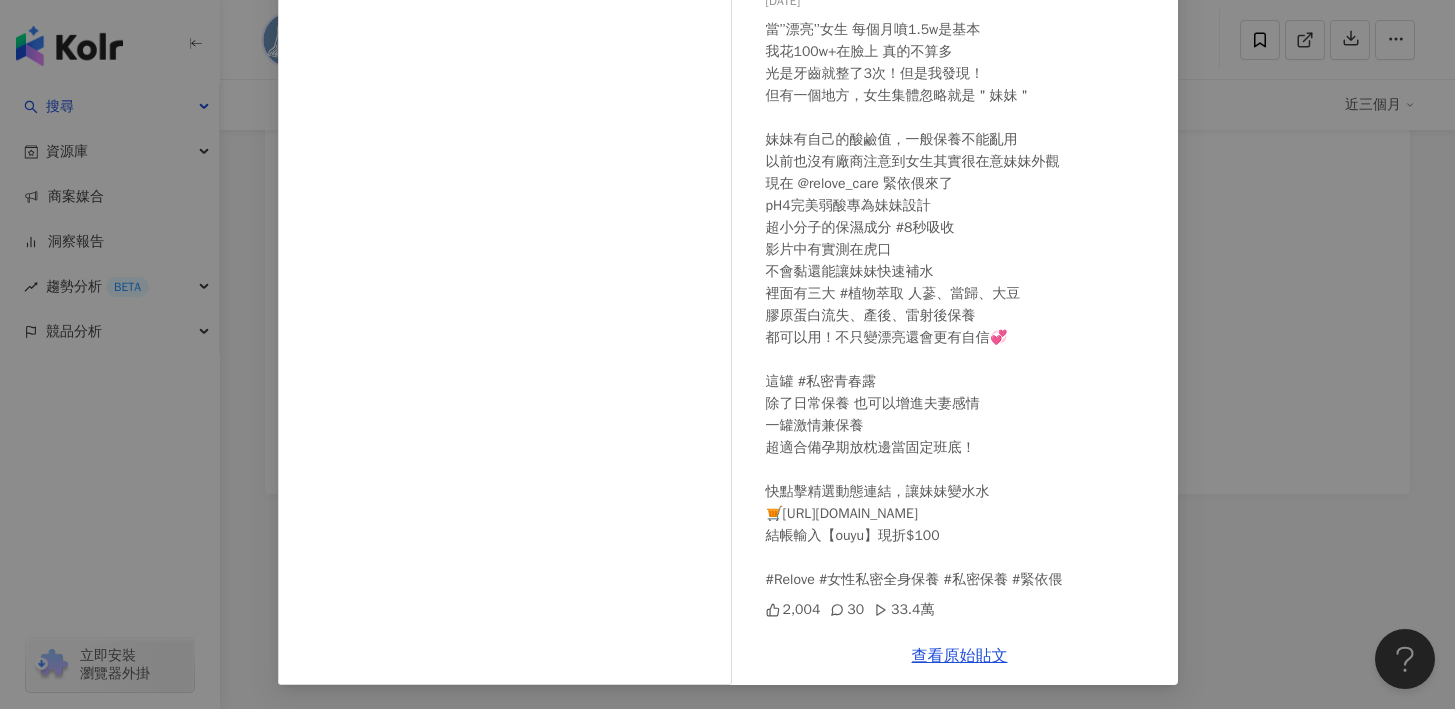 scroll, scrollTop: 0, scrollLeft: 0, axis: both 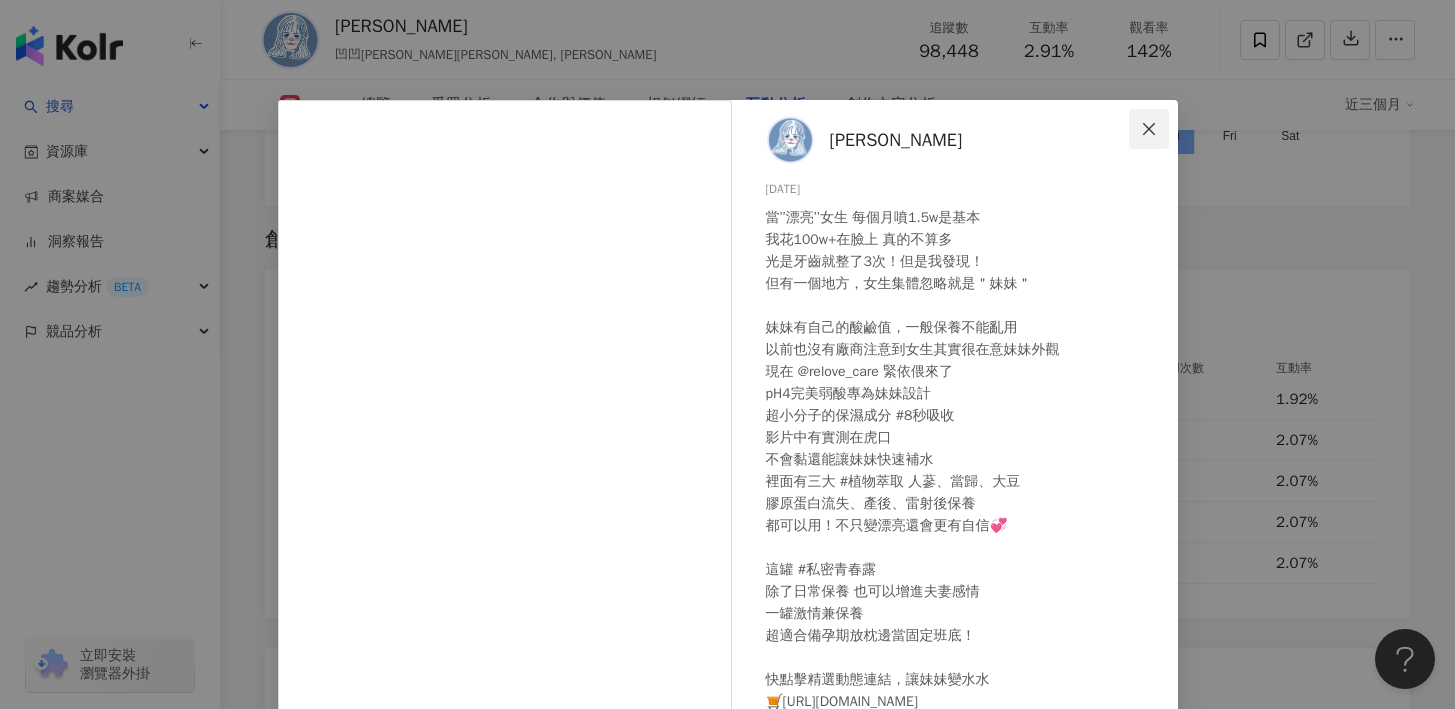 click at bounding box center (1149, 129) 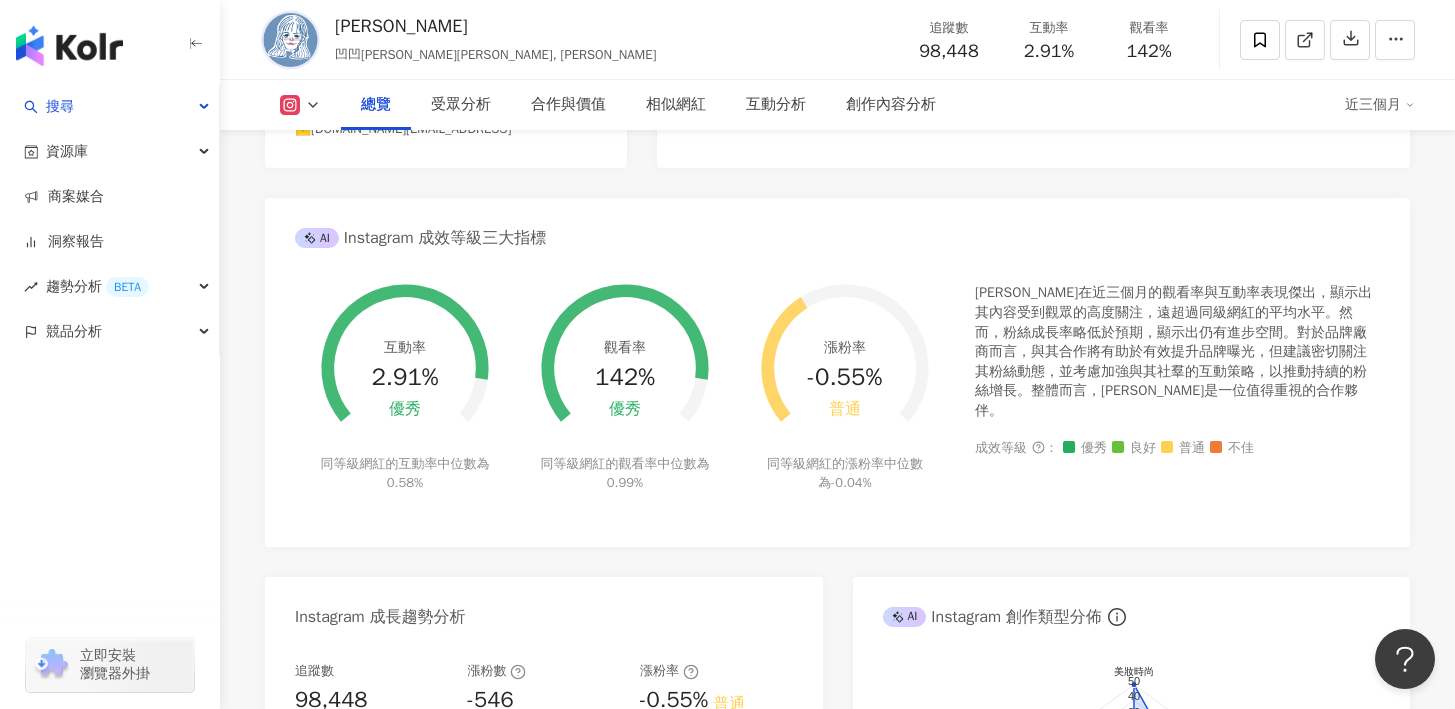 scroll, scrollTop: 440, scrollLeft: 0, axis: vertical 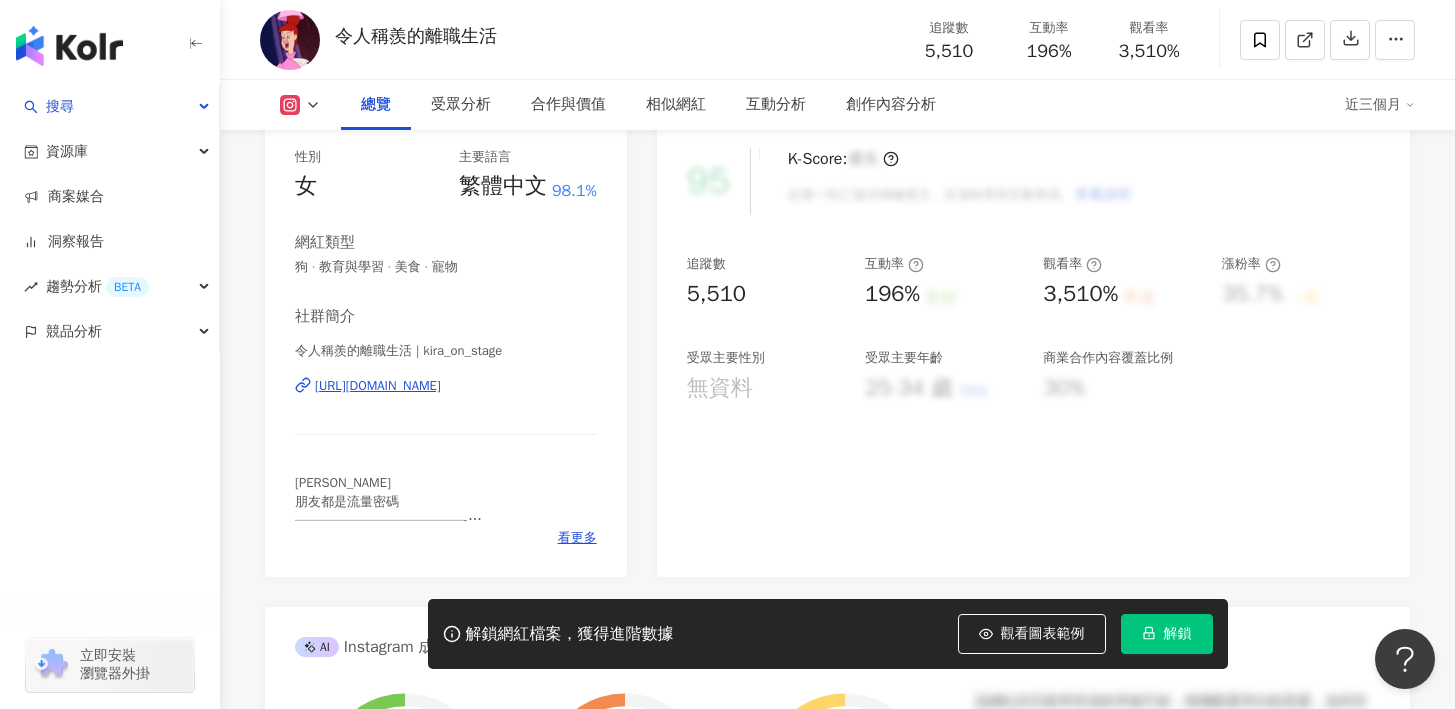 click on "https://www.instagram.com/kira_on_stage/" at bounding box center [378, 386] 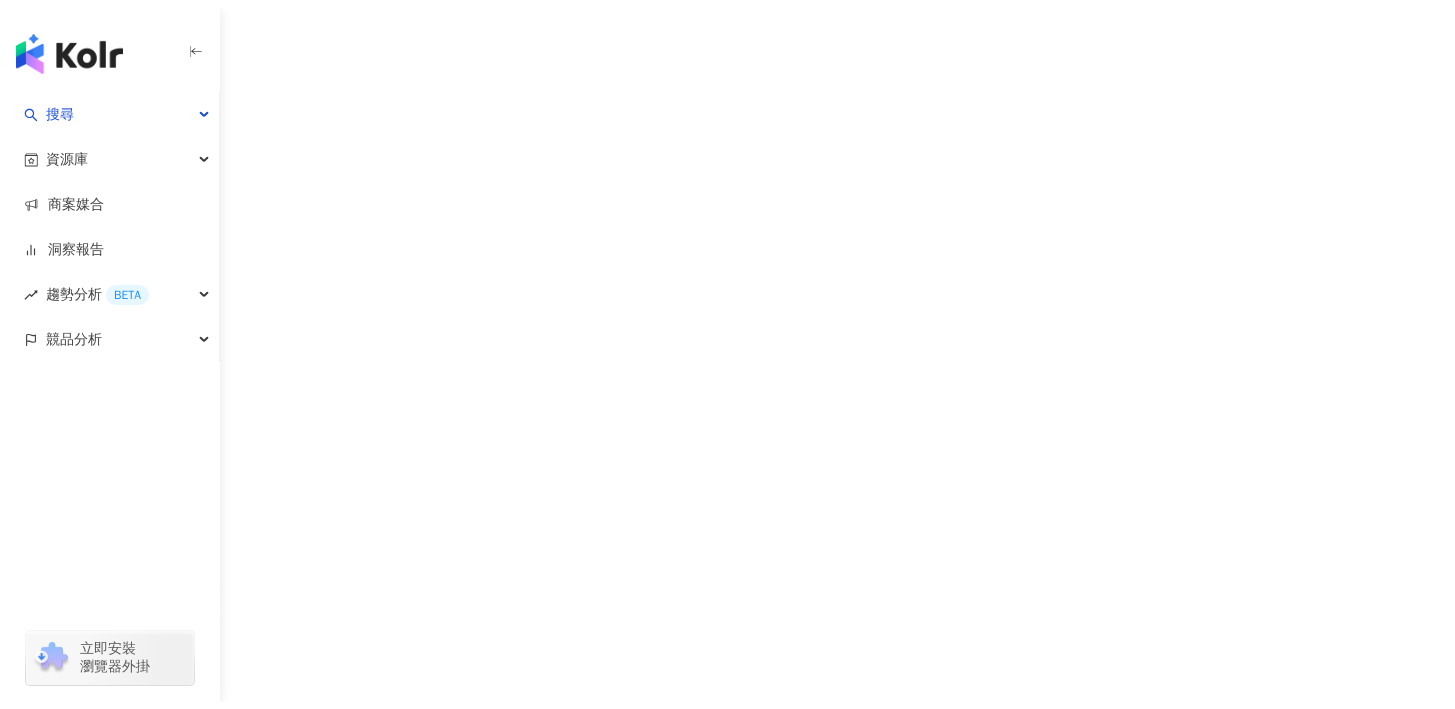 scroll, scrollTop: 0, scrollLeft: 0, axis: both 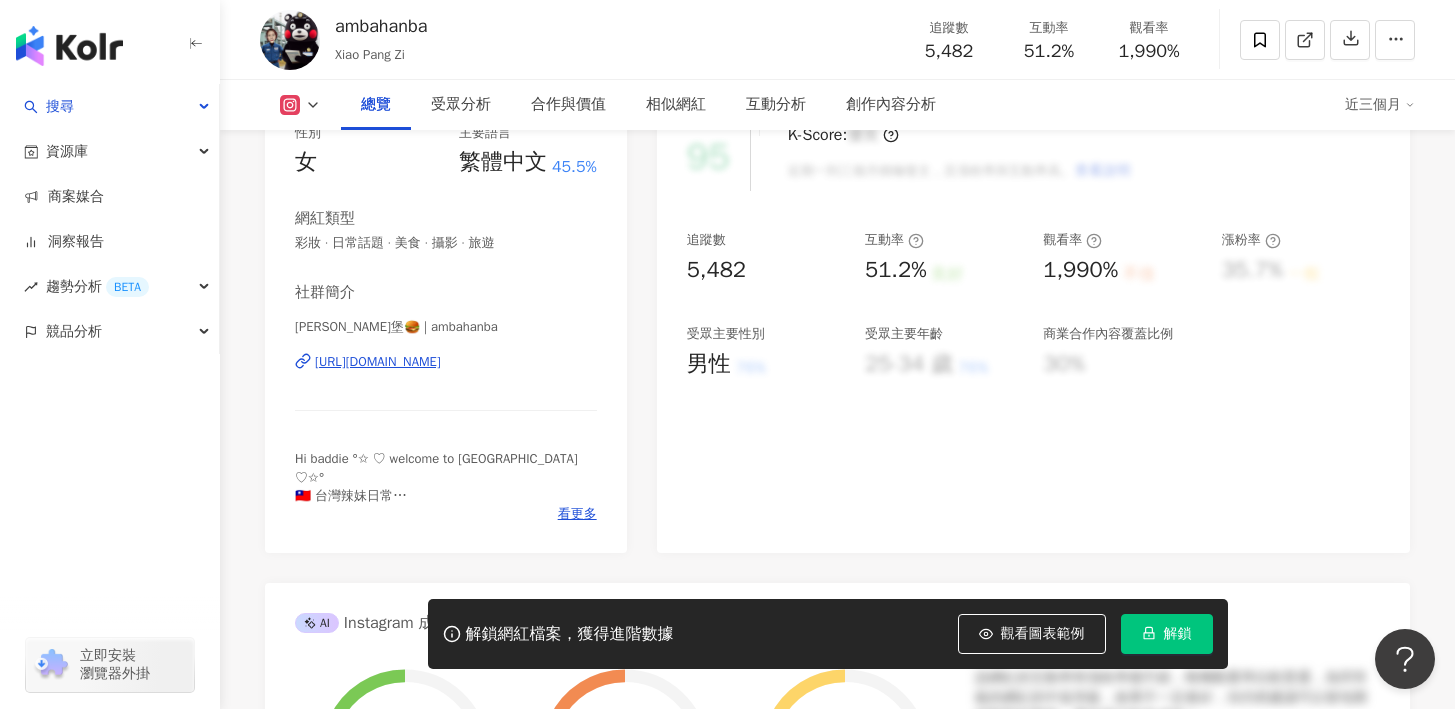 click on "[URL][DOMAIN_NAME]" at bounding box center [378, 362] 